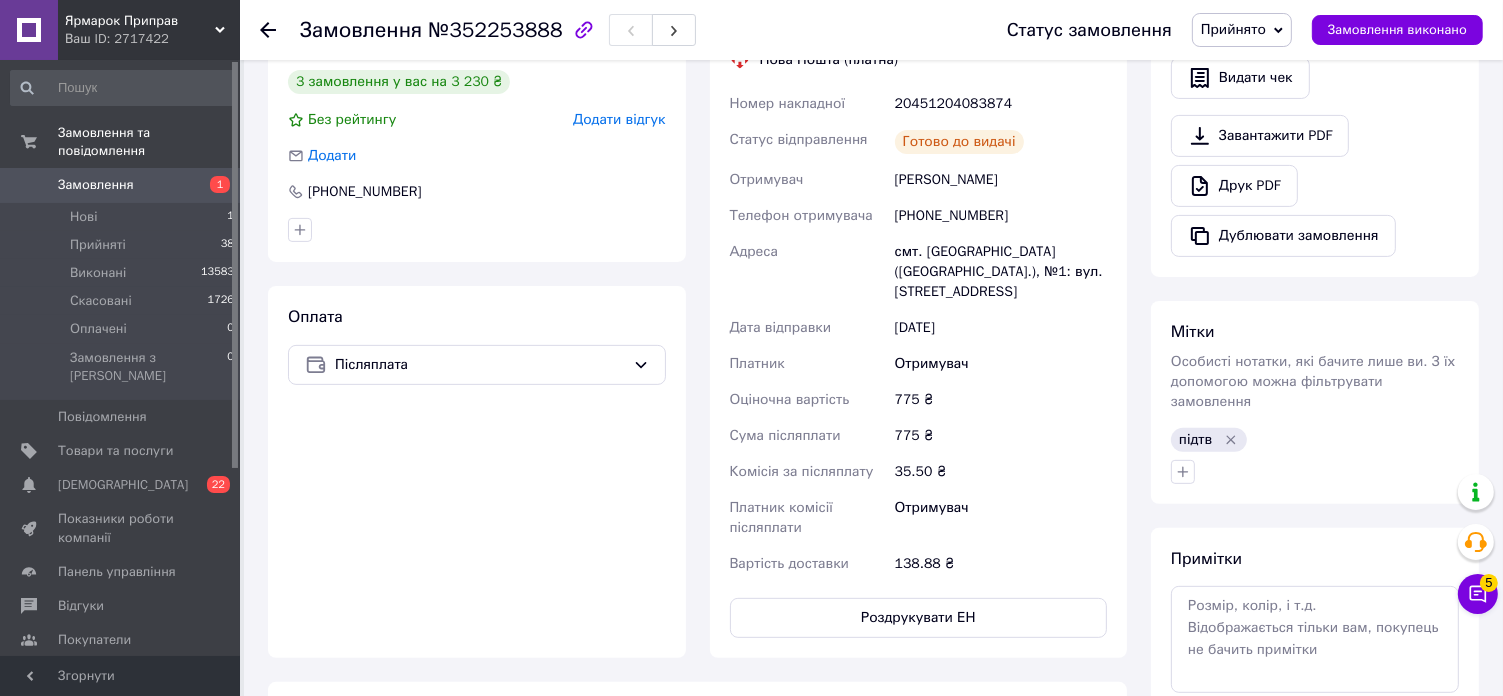 scroll, scrollTop: 600, scrollLeft: 0, axis: vertical 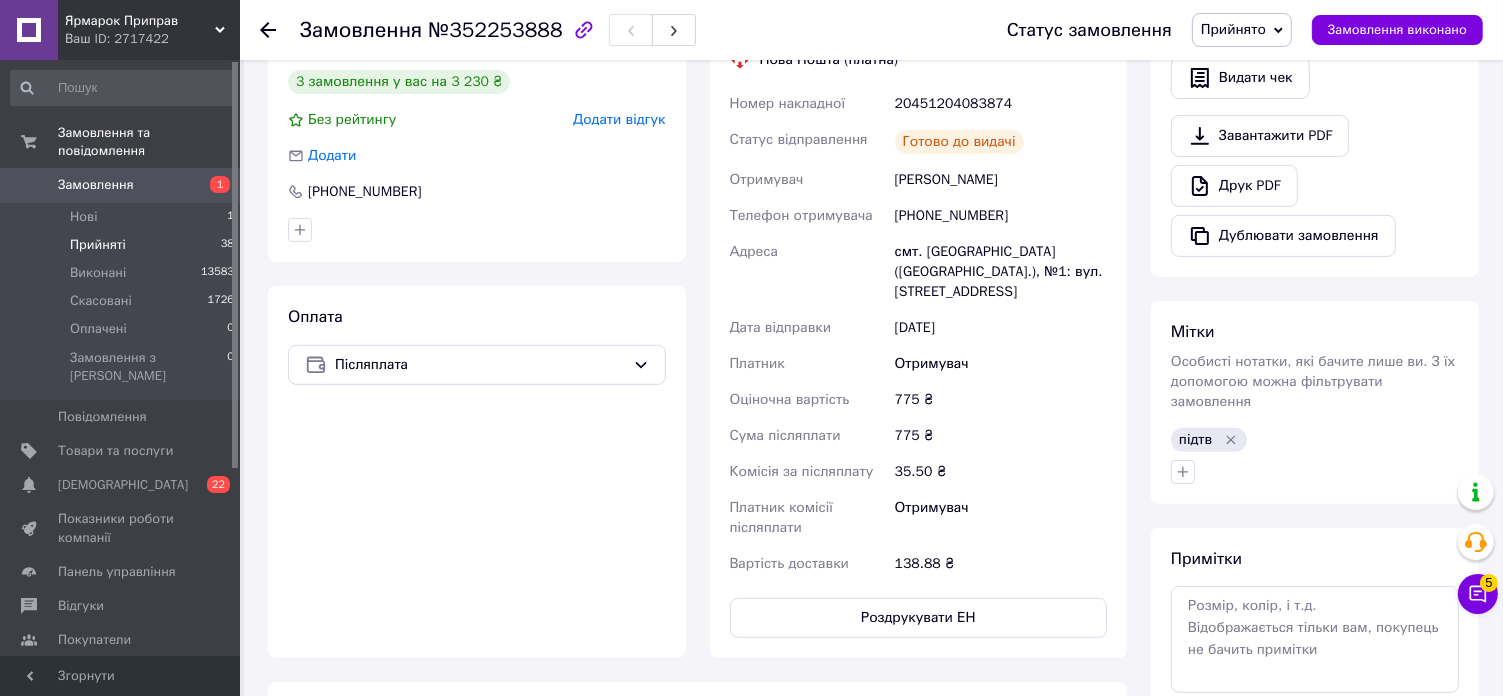 click on "Прийняті" at bounding box center [98, 245] 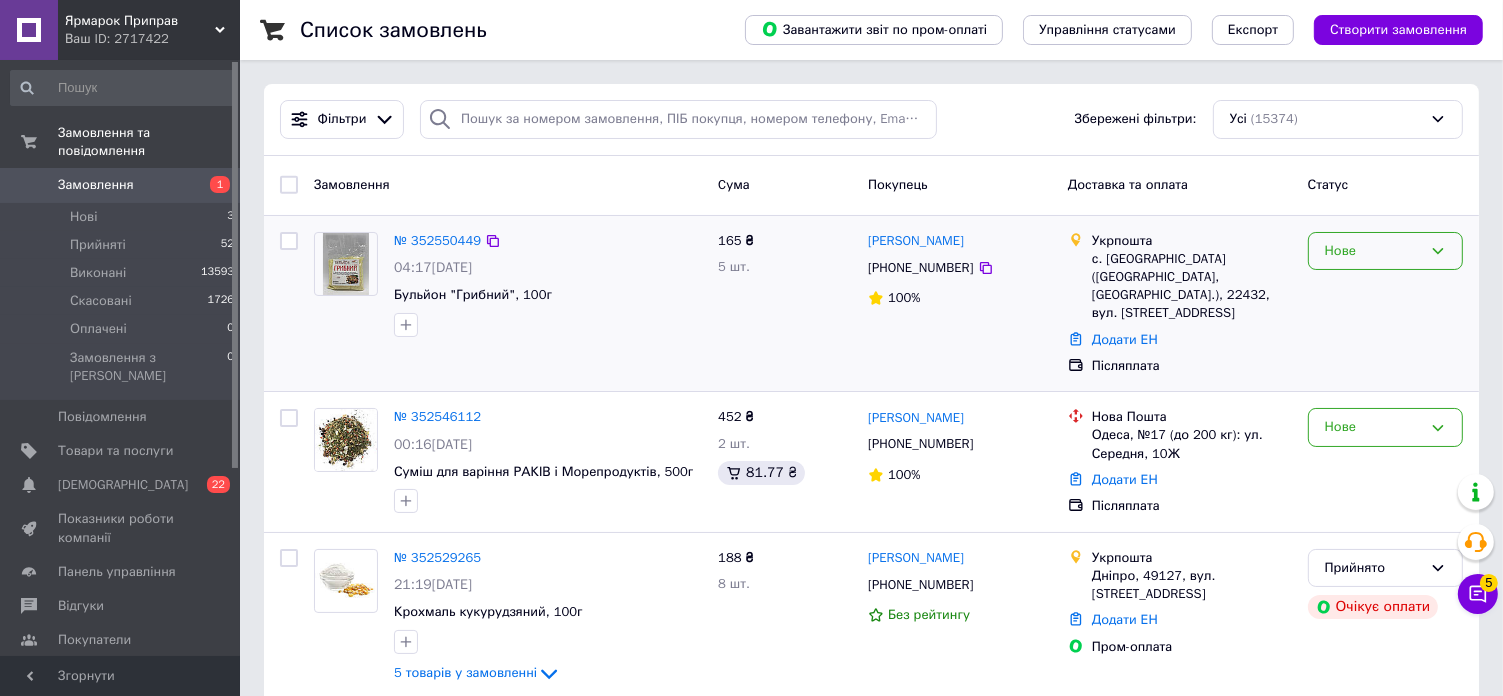 click on "Фільтри Збережені фільтри: Усі (15374)" at bounding box center [871, 119] 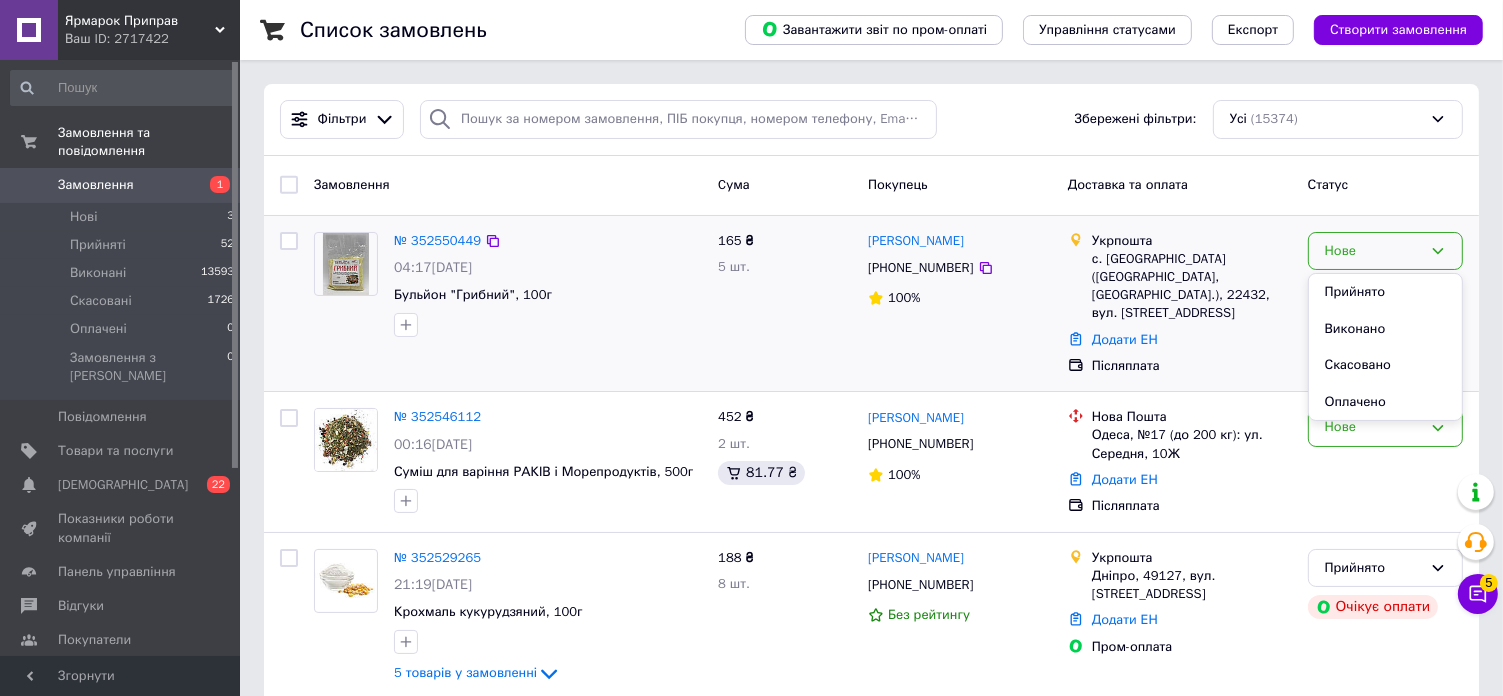 drag, startPoint x: 1400, startPoint y: 299, endPoint x: 1416, endPoint y: 339, distance: 43.081318 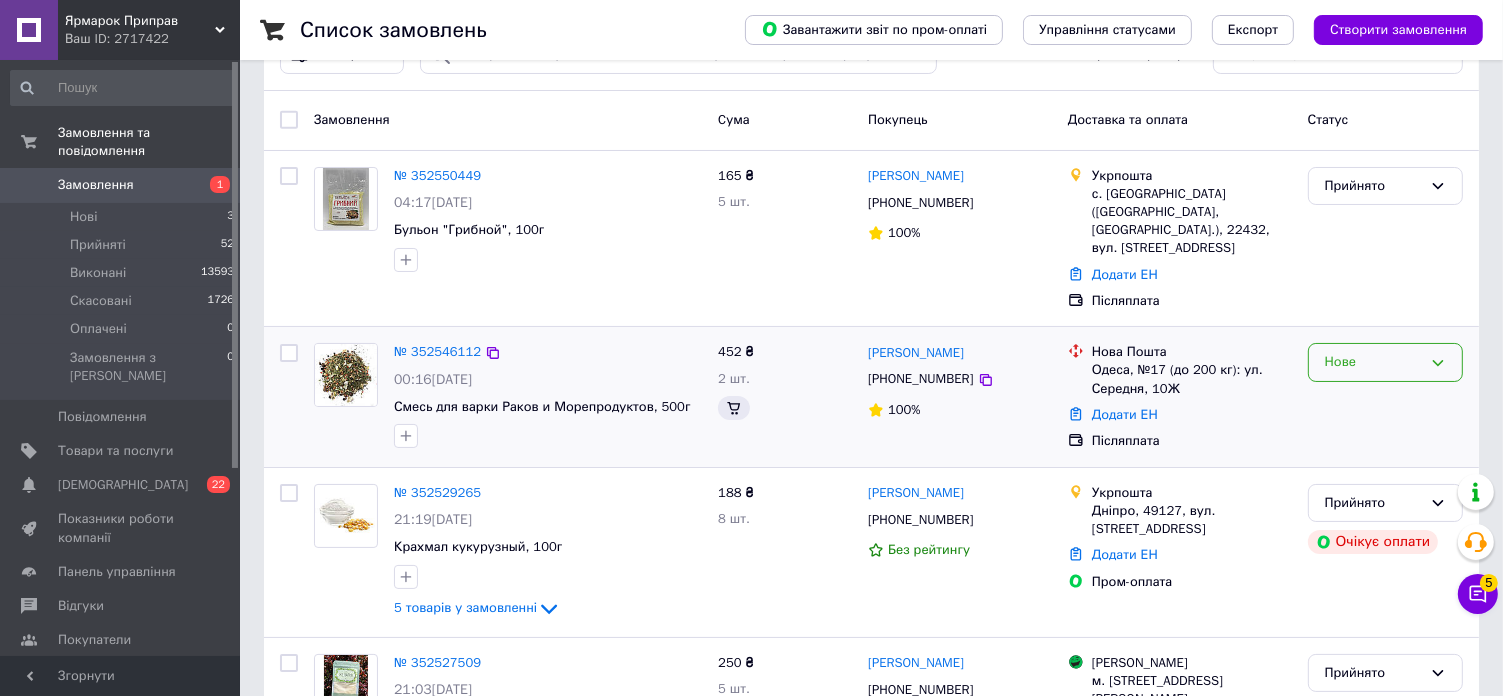 scroll, scrollTop: 100, scrollLeft: 0, axis: vertical 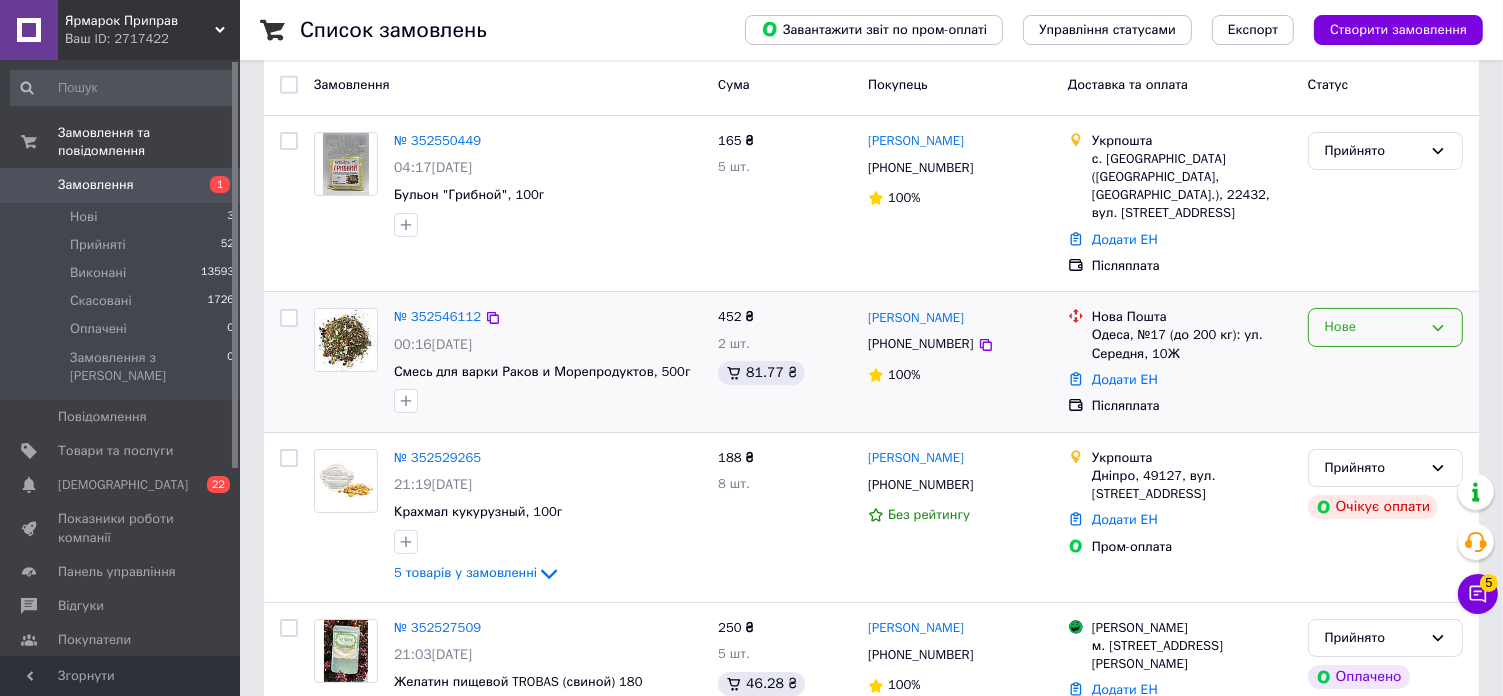 click on "Нове" at bounding box center [1373, 327] 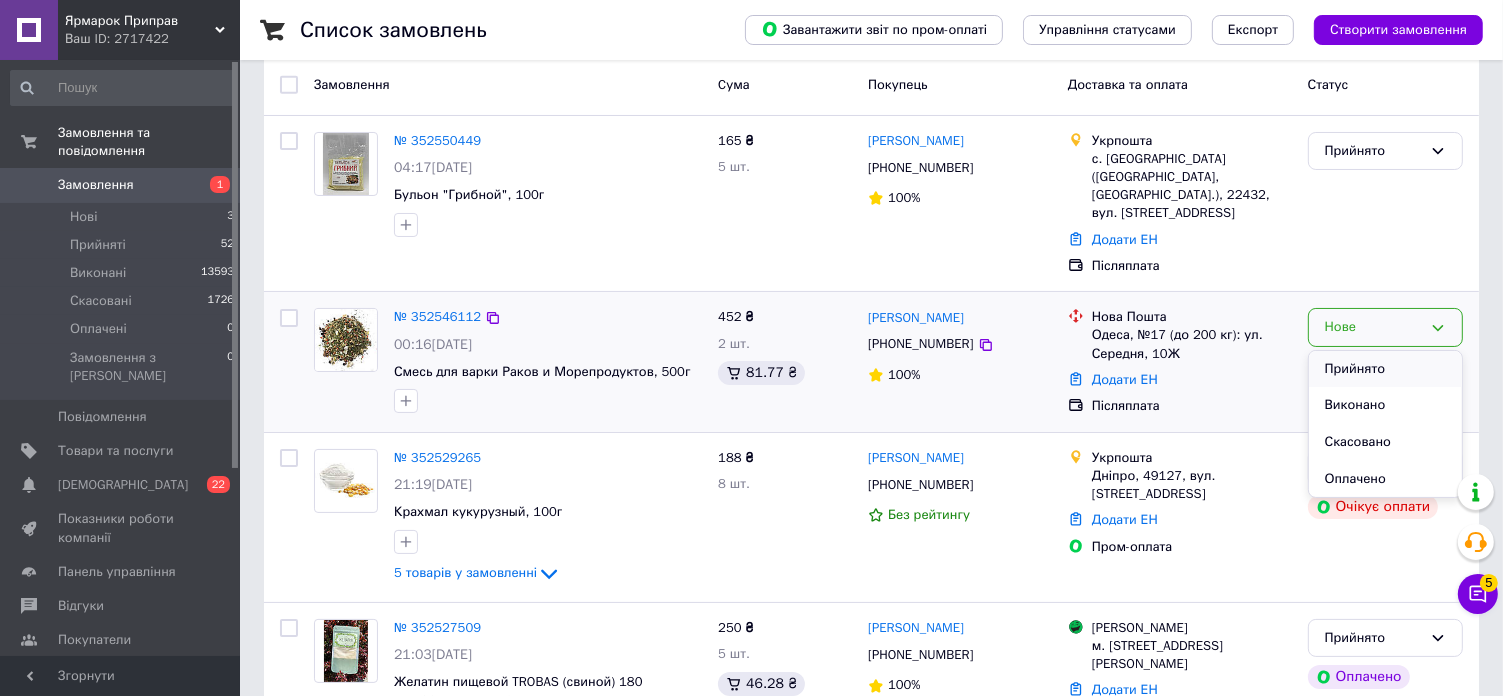 click on "Прийнято" at bounding box center [1385, 369] 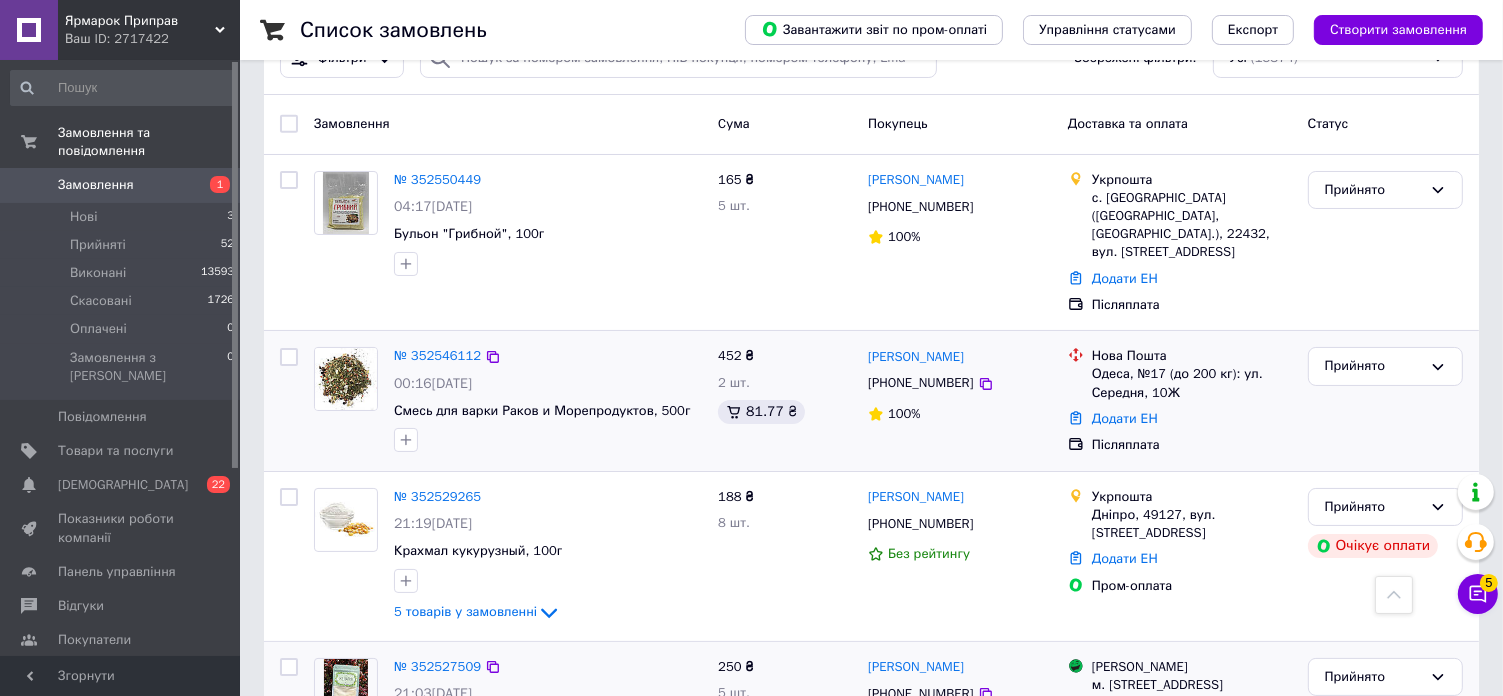 scroll, scrollTop: 0, scrollLeft: 0, axis: both 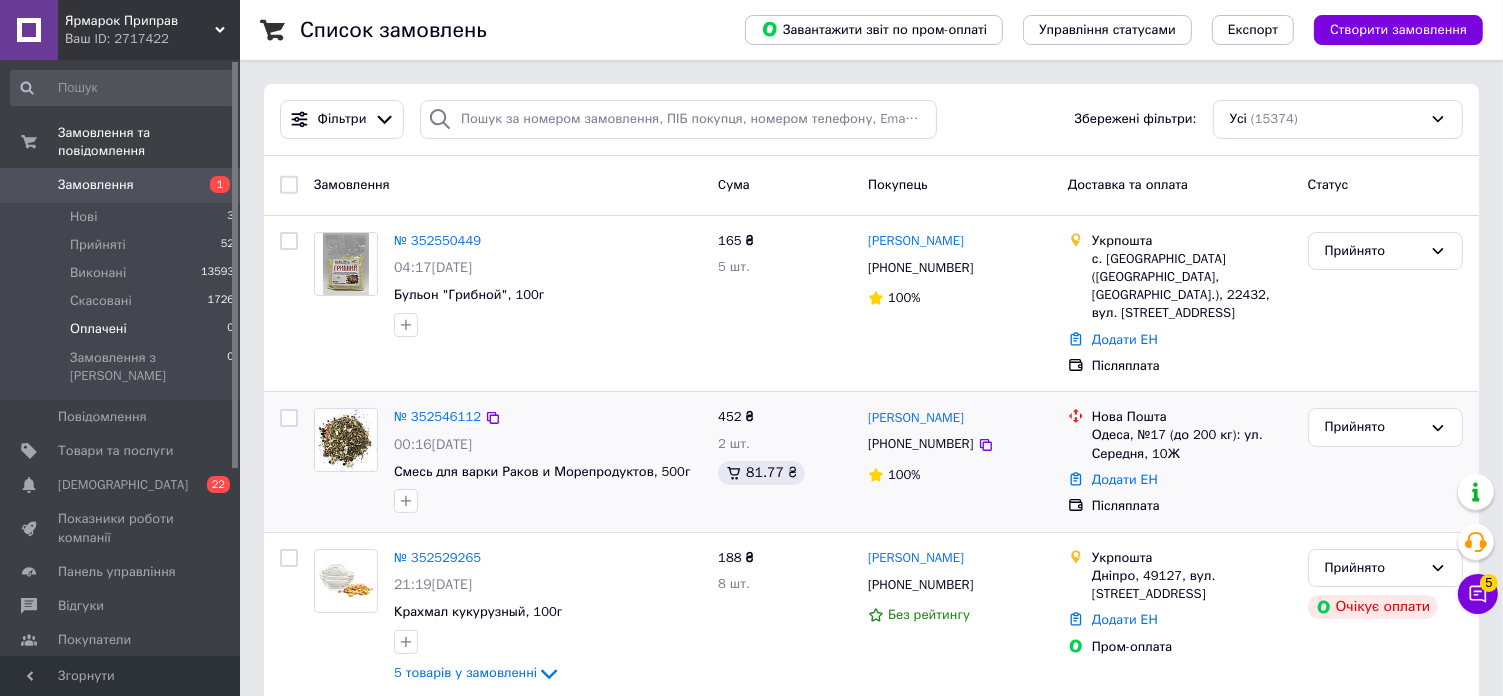 click on "Оплачені 0" at bounding box center (123, 329) 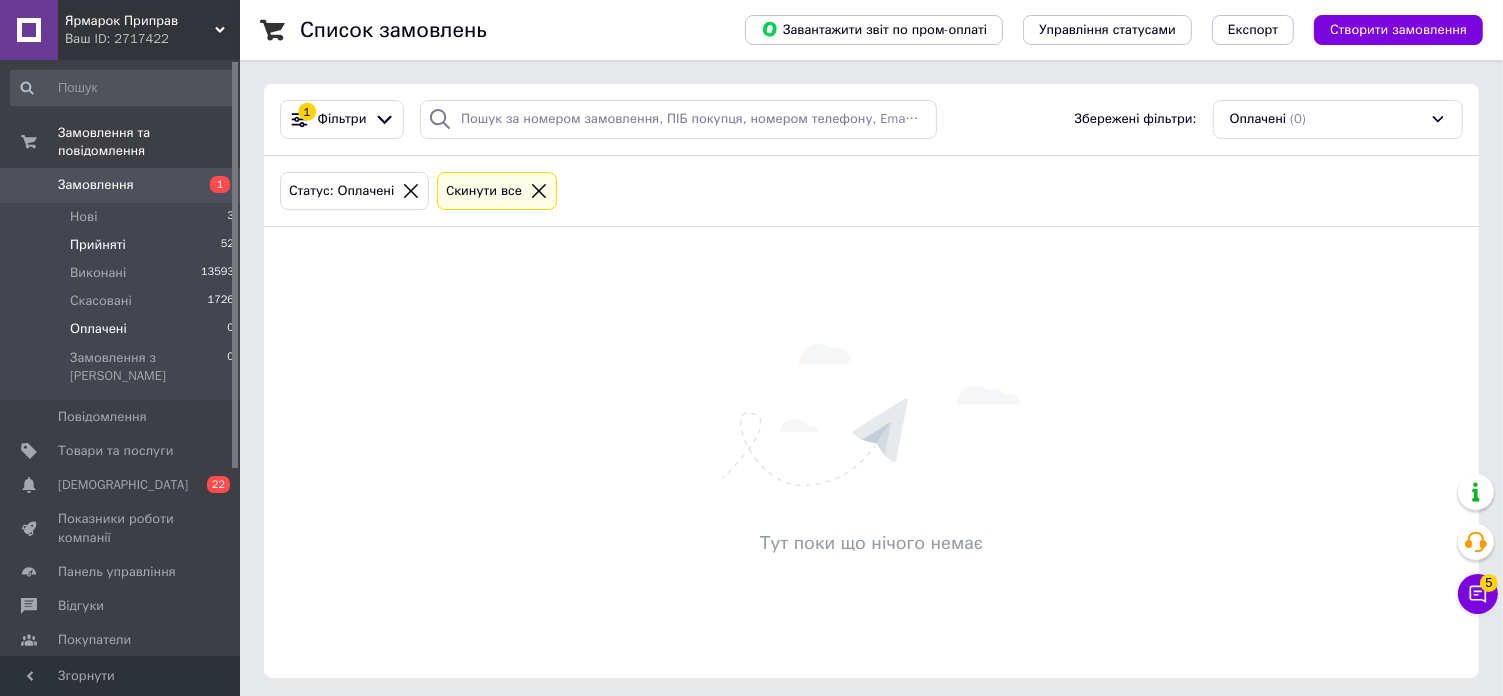click on "Прийняті 52" at bounding box center [123, 245] 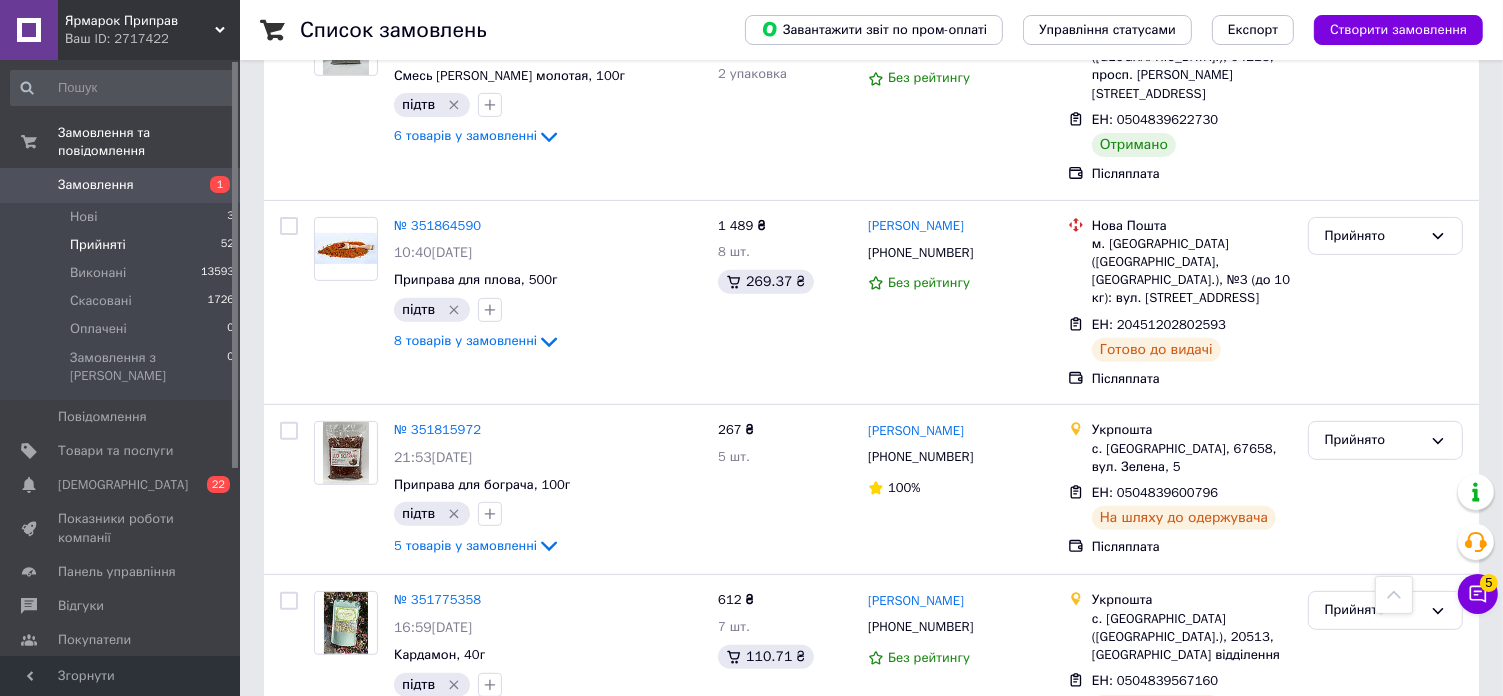 scroll, scrollTop: 8914, scrollLeft: 0, axis: vertical 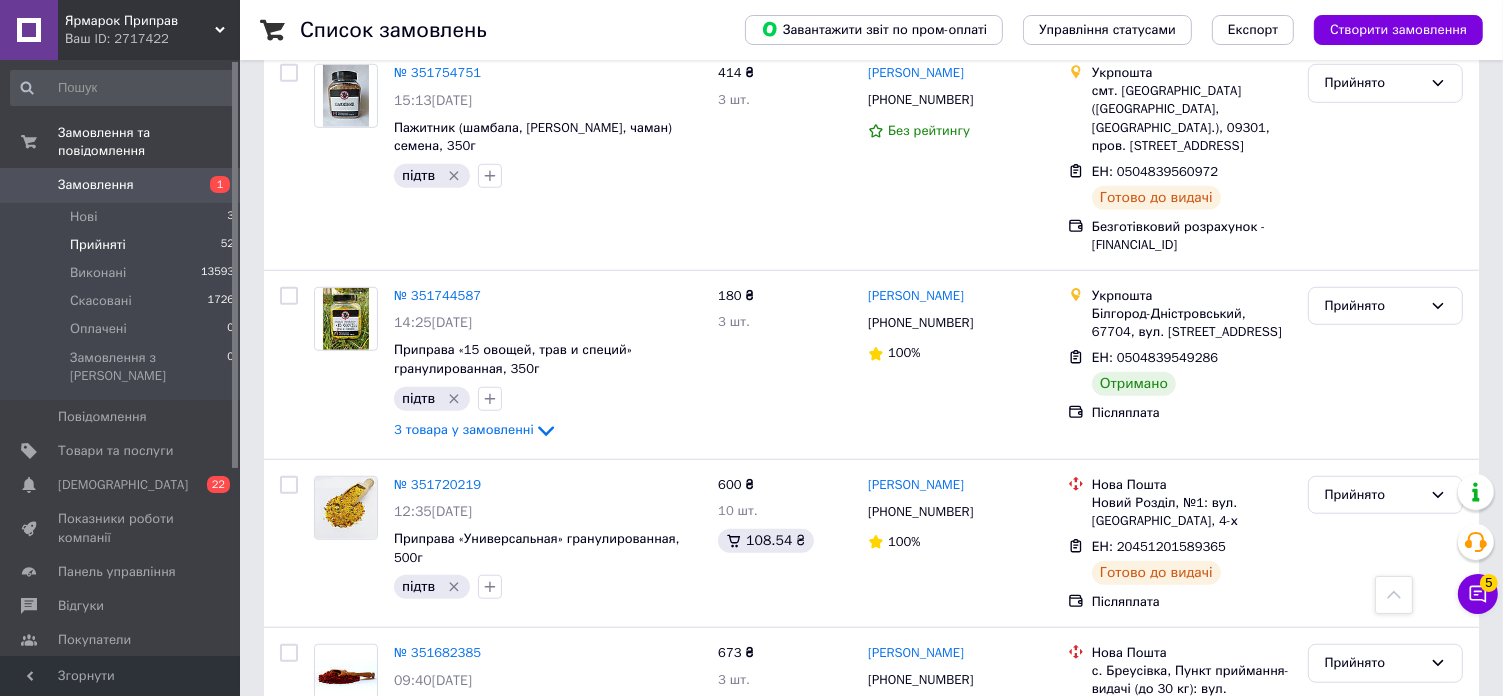 click on "Наступна" at bounding box center [405, 1081] 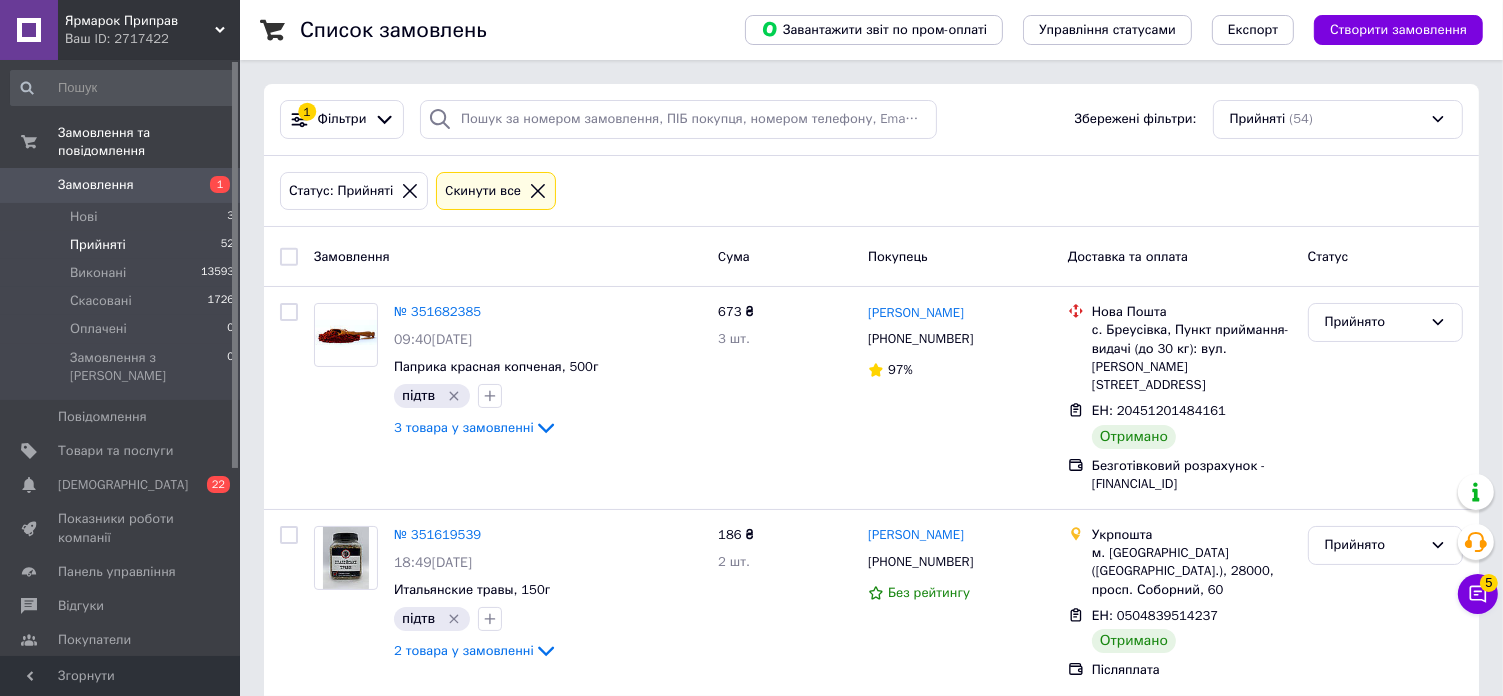 scroll, scrollTop: 108, scrollLeft: 0, axis: vertical 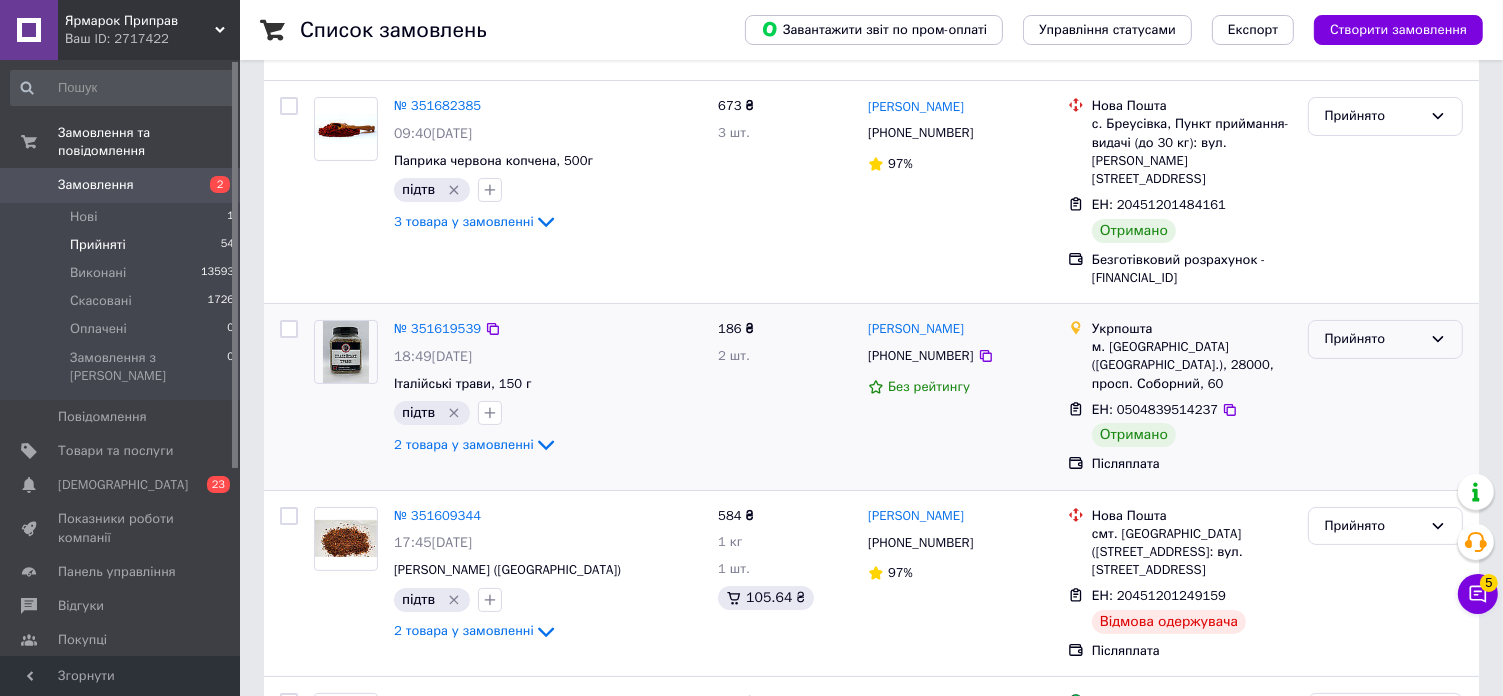 click on "Прийнято" at bounding box center [1385, 339] 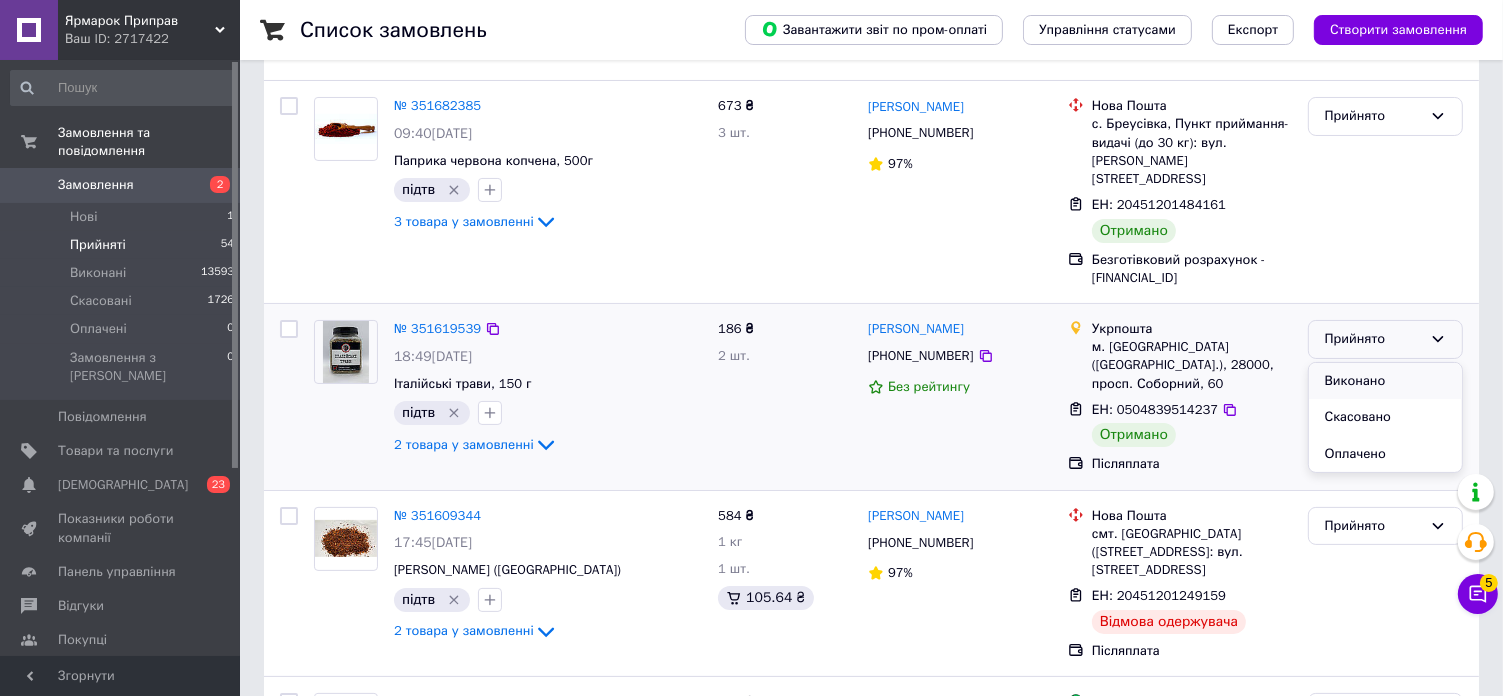 click on "Виконано" at bounding box center [1385, 381] 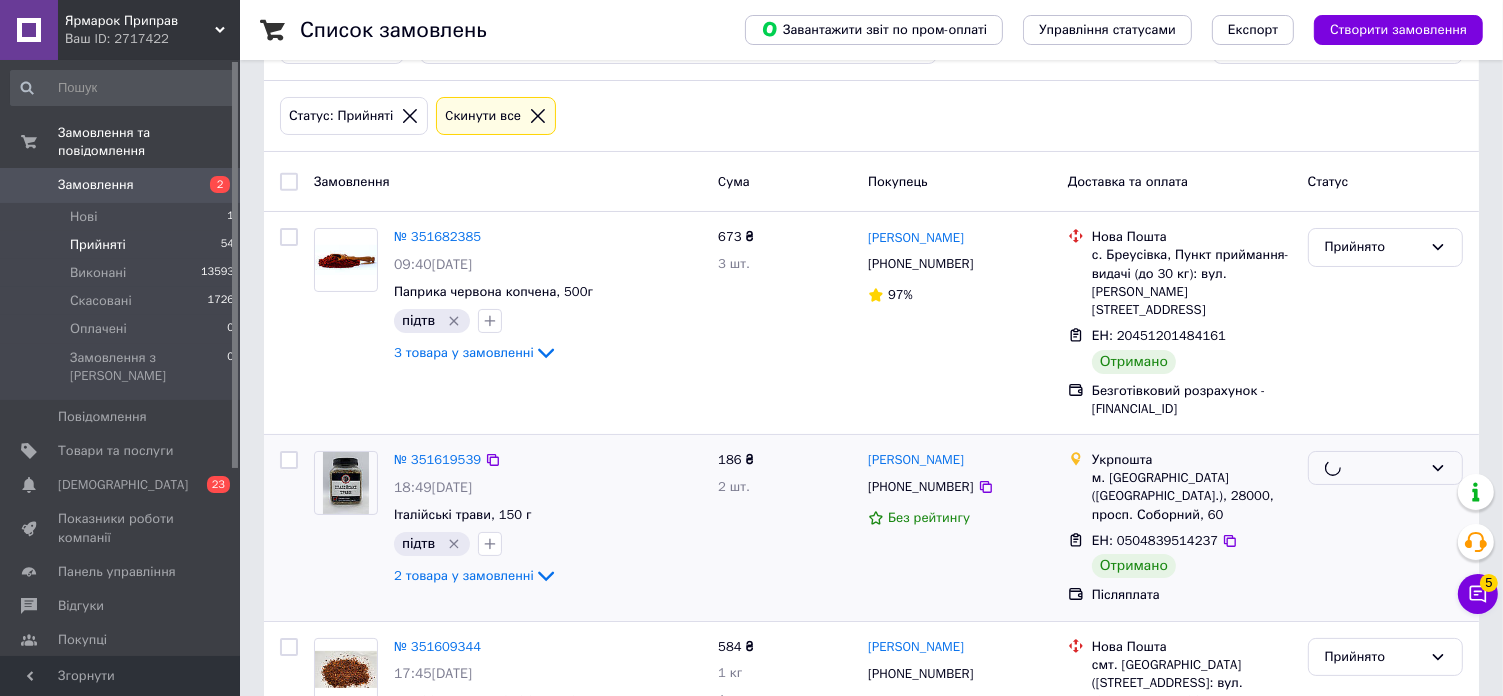 scroll, scrollTop: 6, scrollLeft: 0, axis: vertical 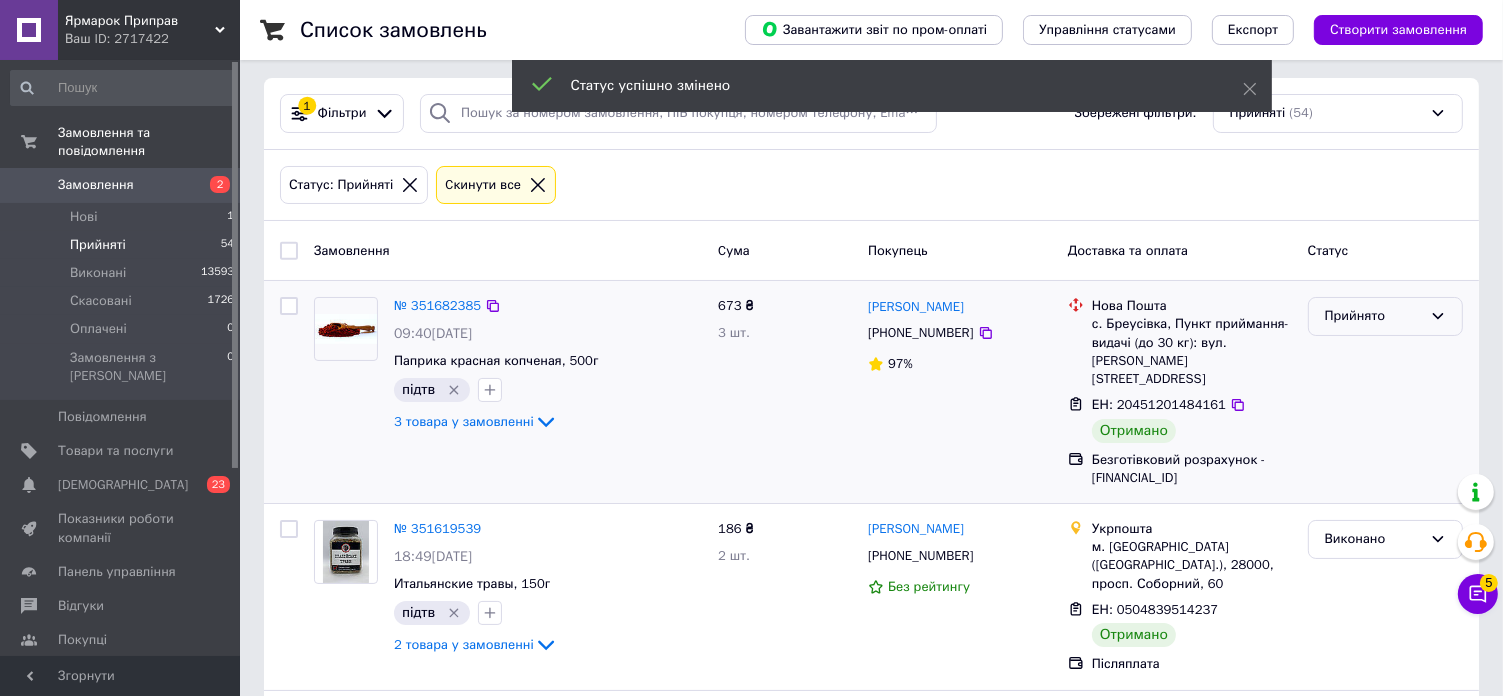 click on "Прийнято" at bounding box center (1373, 316) 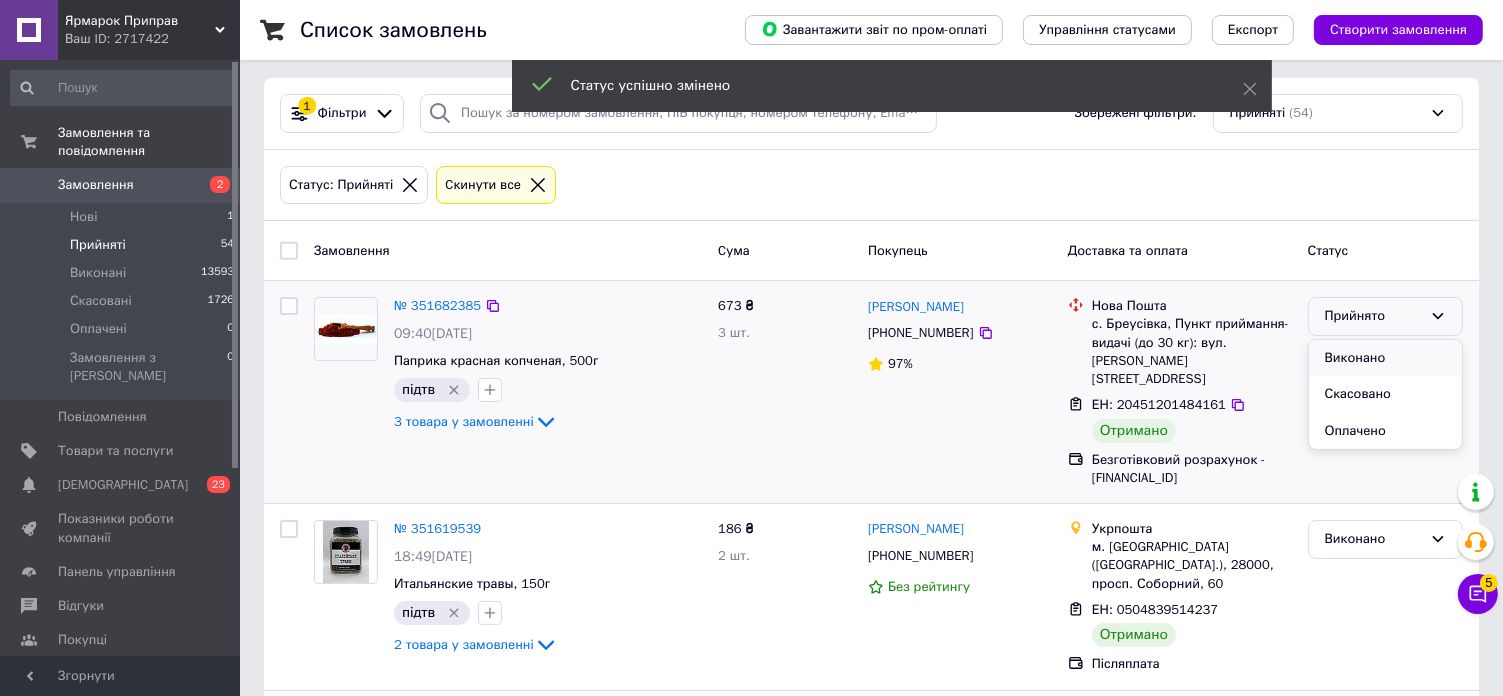 click on "Виконано" at bounding box center [1385, 358] 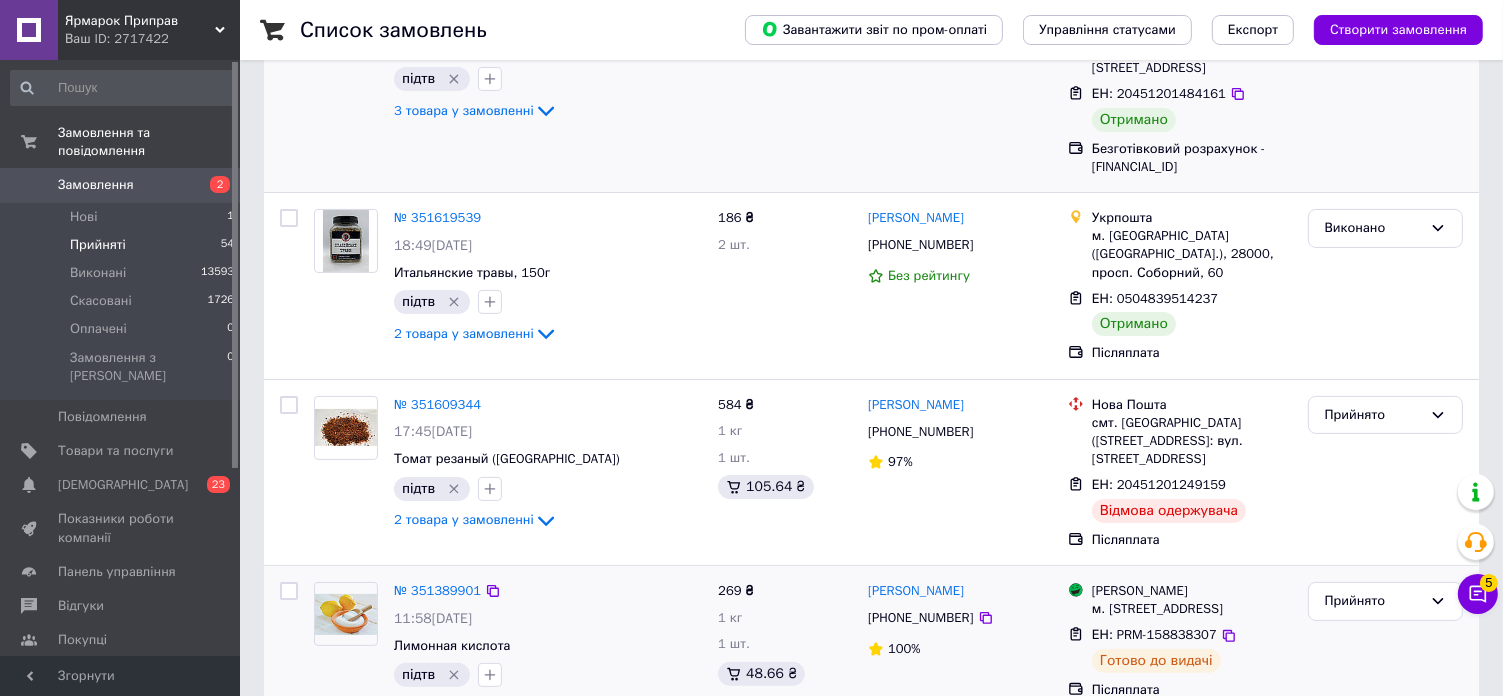 scroll, scrollTop: 406, scrollLeft: 0, axis: vertical 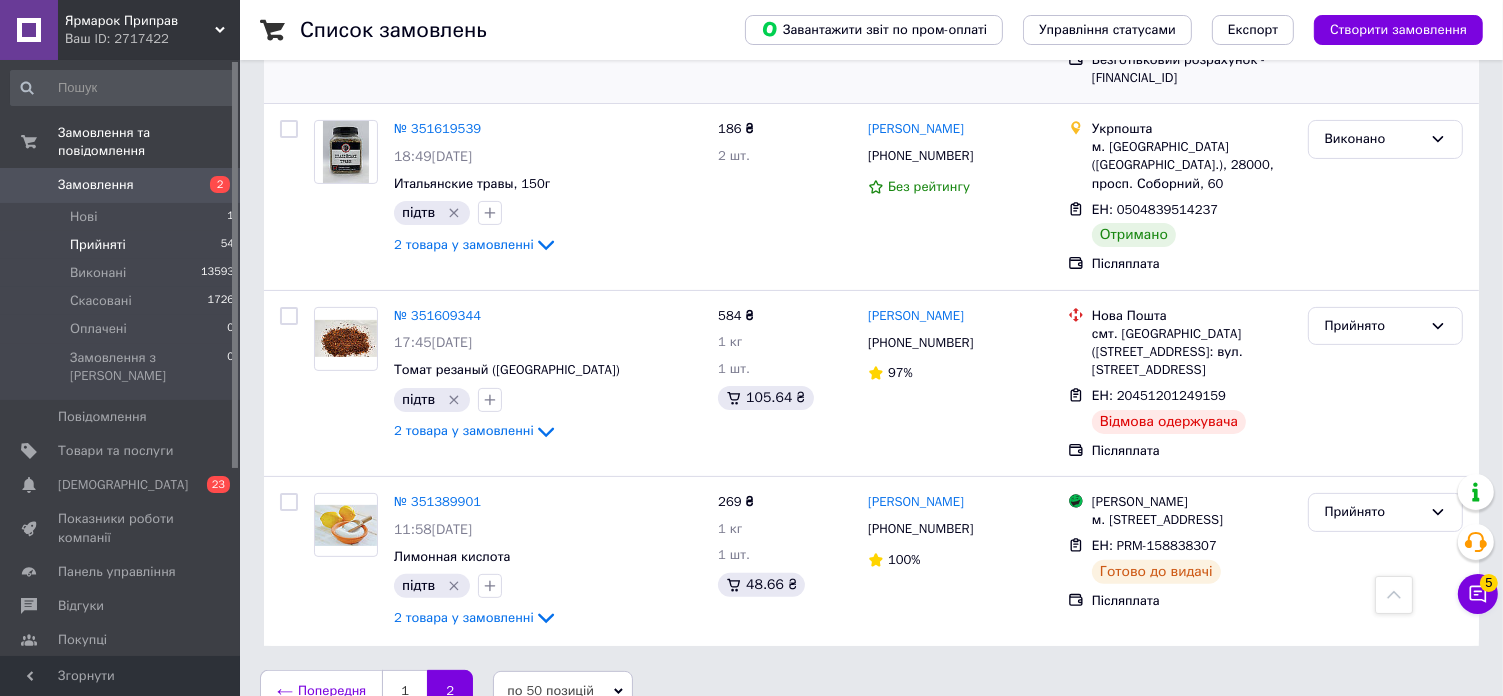 click on "Попередня" at bounding box center [321, 691] 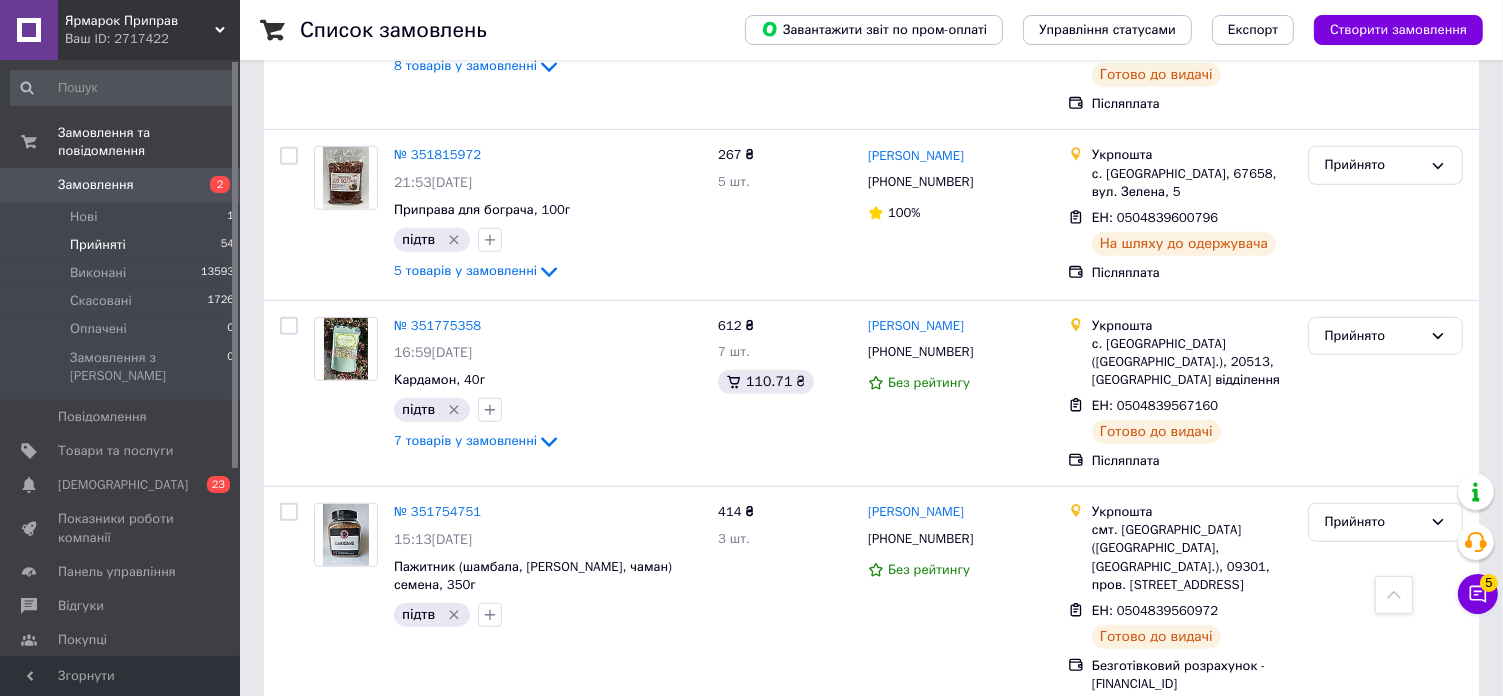 scroll, scrollTop: 8801, scrollLeft: 0, axis: vertical 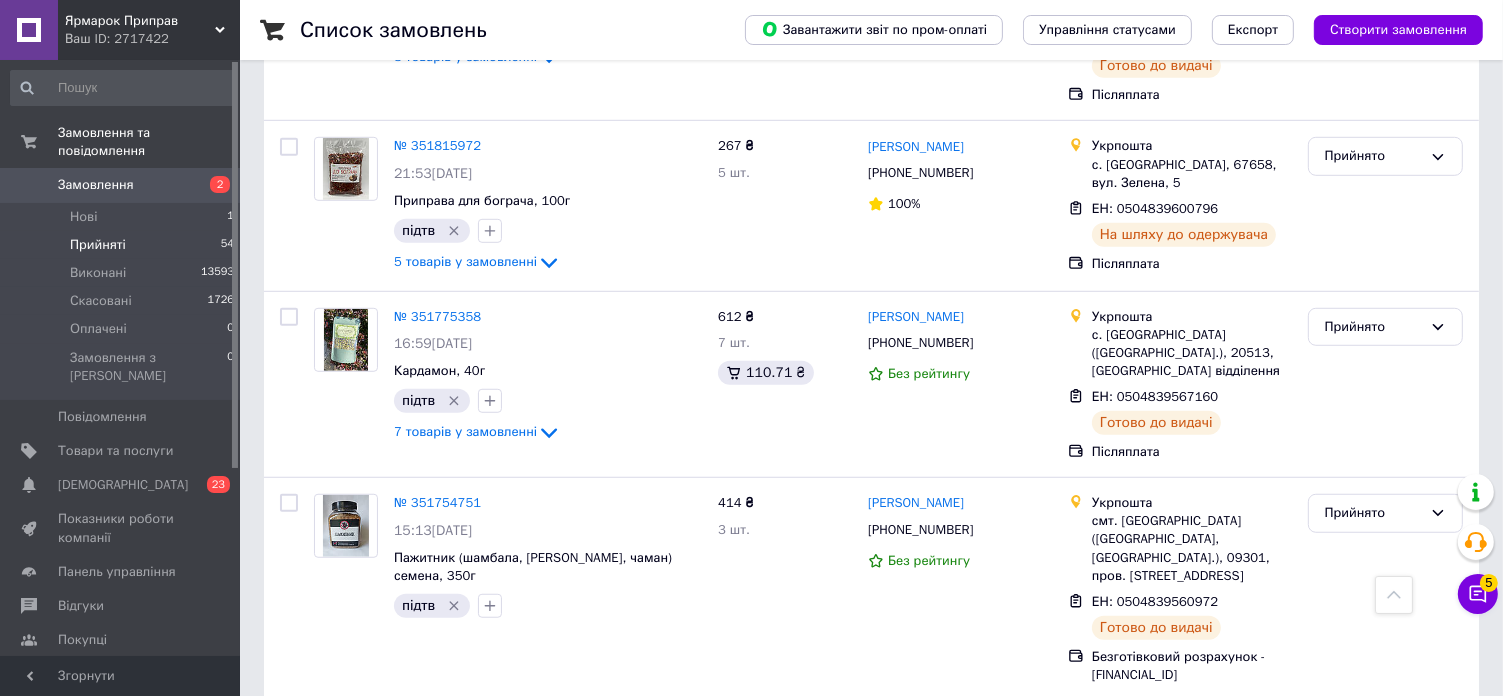 click 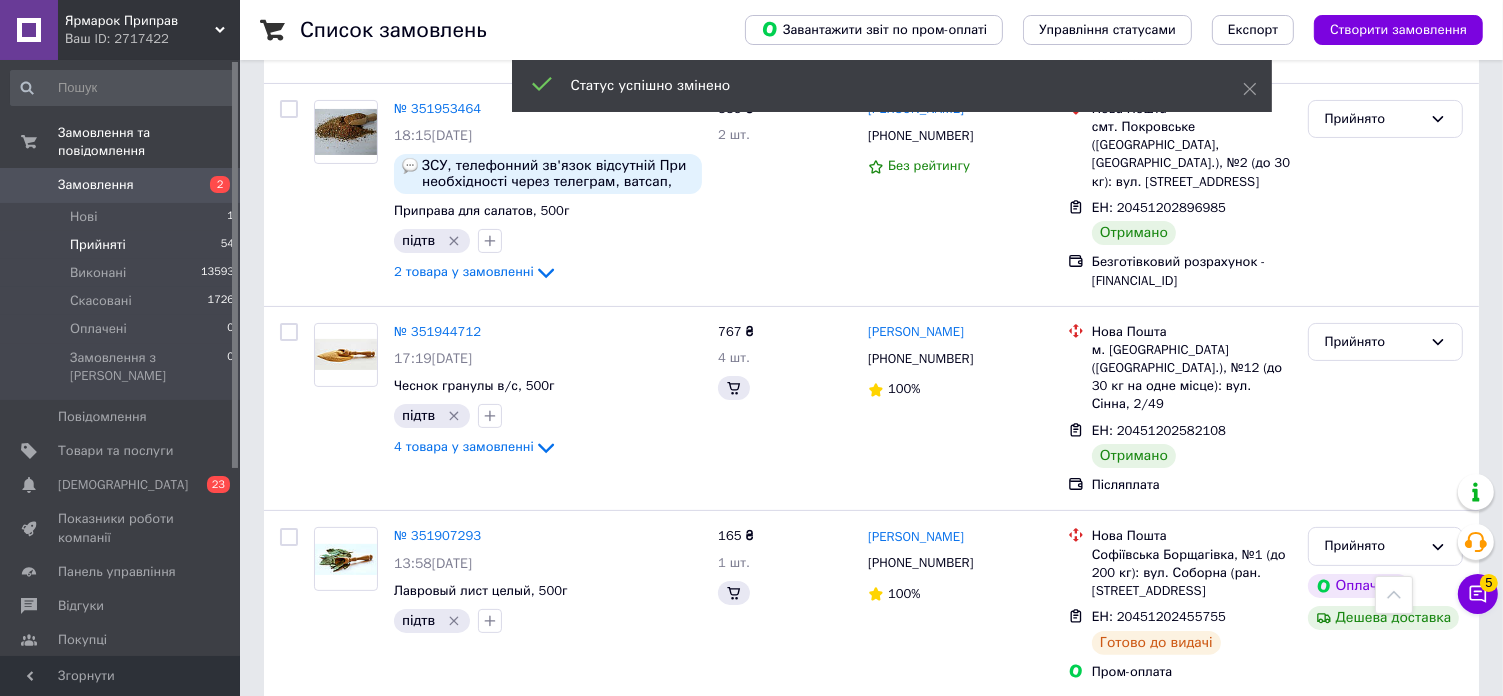 scroll, scrollTop: 7801, scrollLeft: 0, axis: vertical 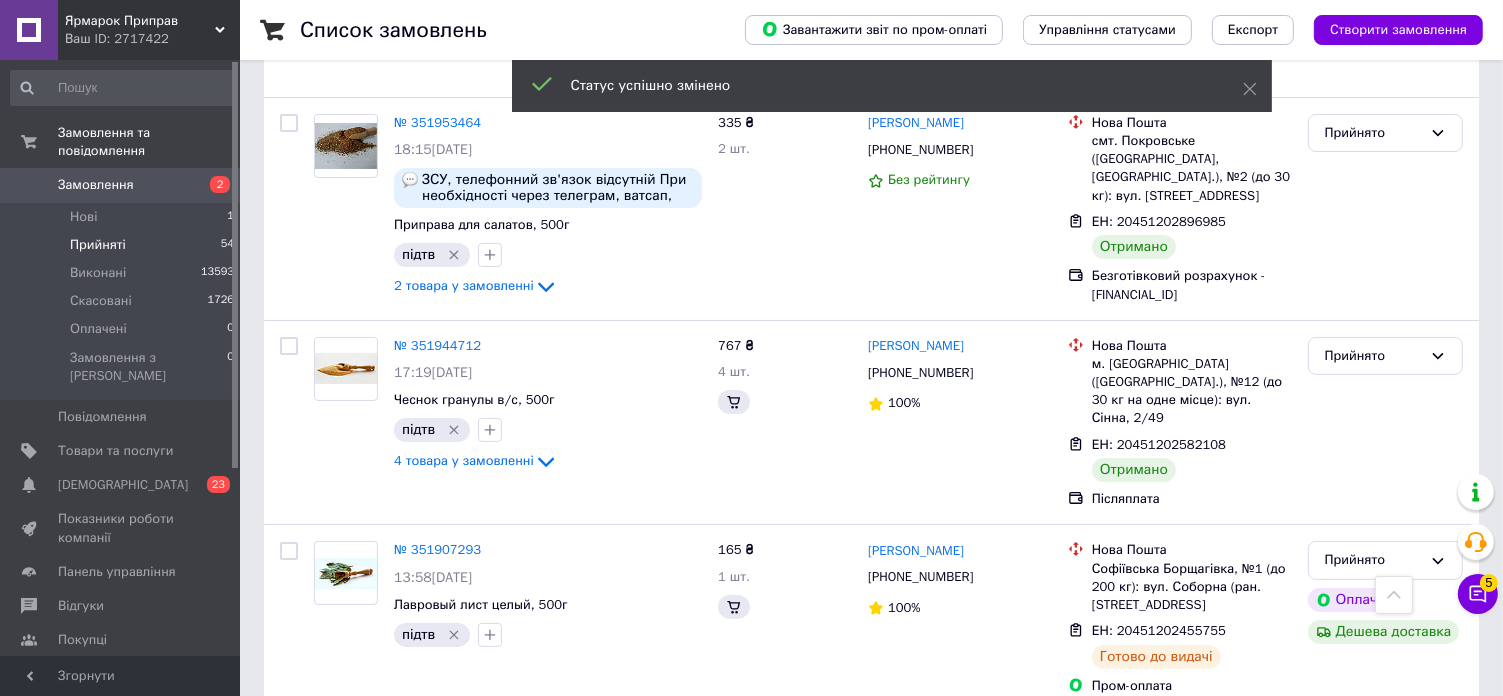 click on "Прийнято" at bounding box center [1373, 747] 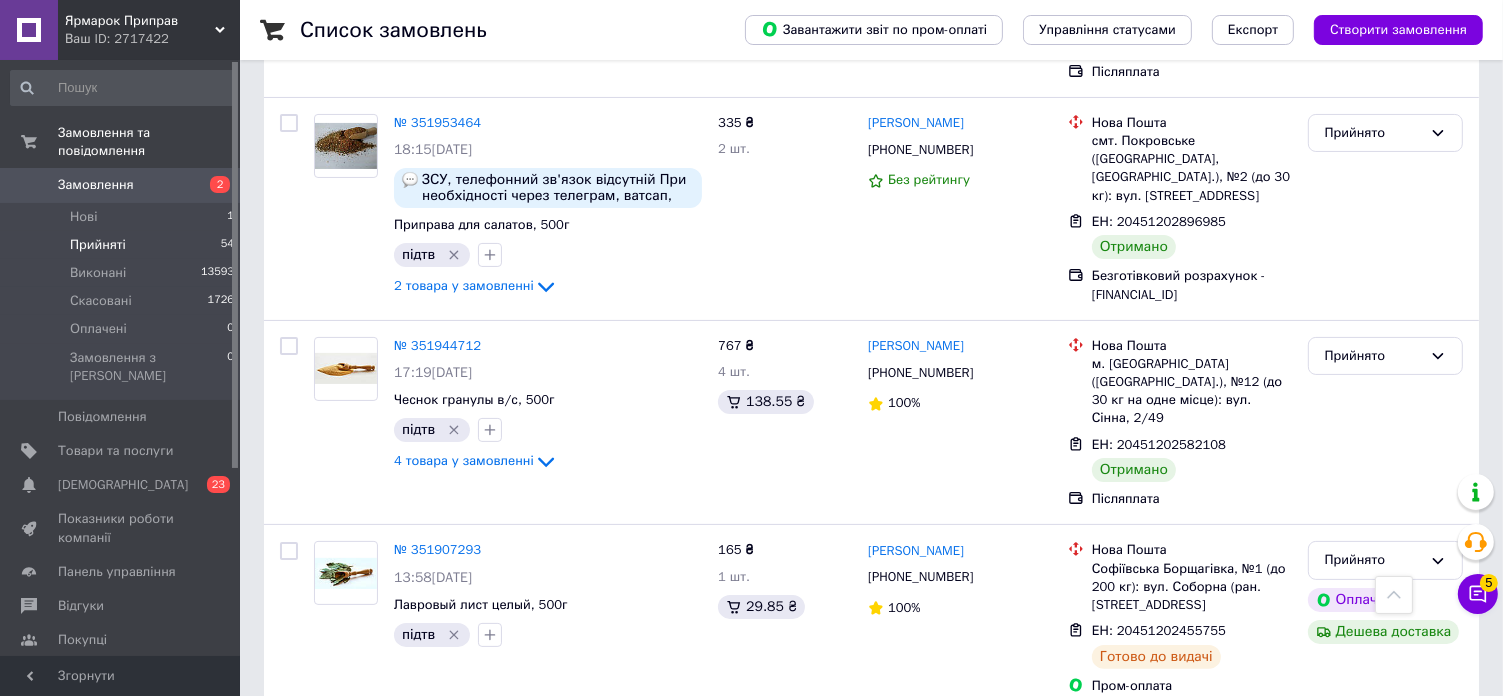 click on "Виконано" at bounding box center [1385, 789] 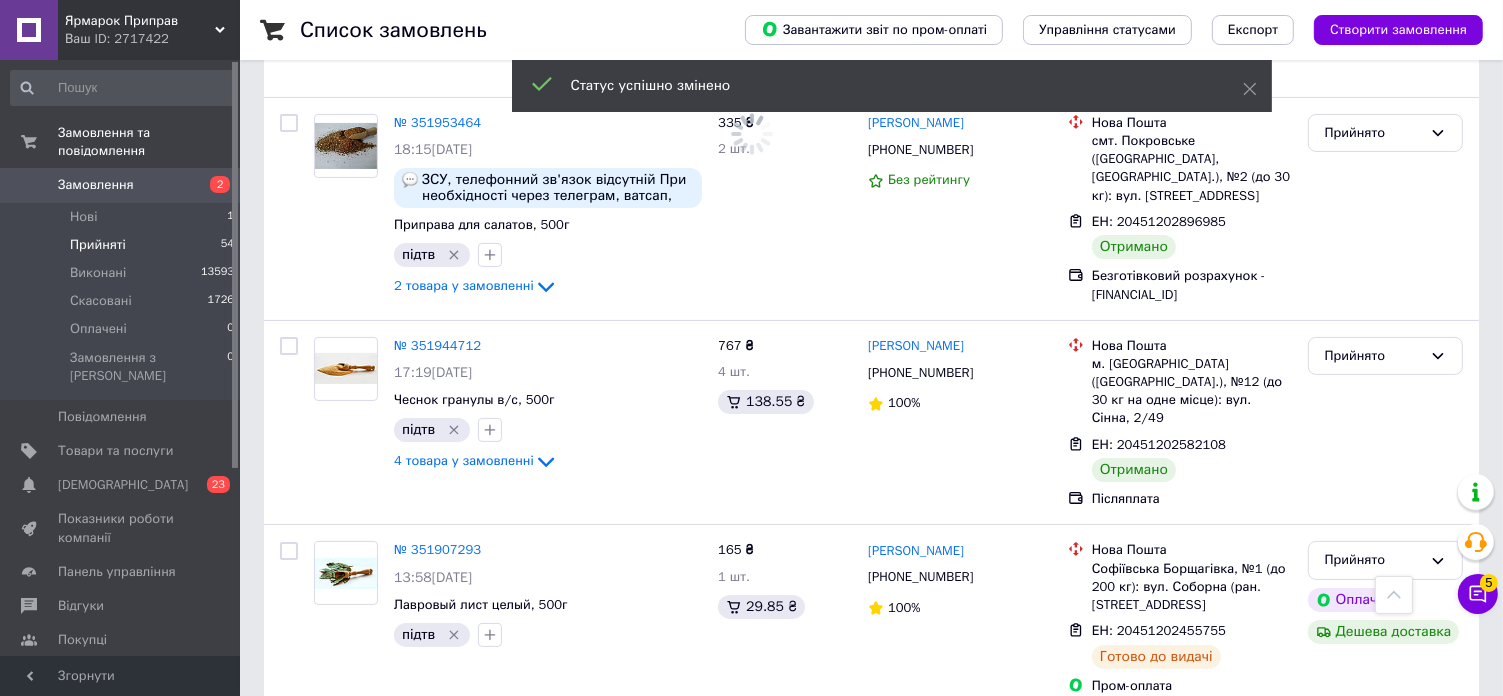 scroll, scrollTop: 7501, scrollLeft: 0, axis: vertical 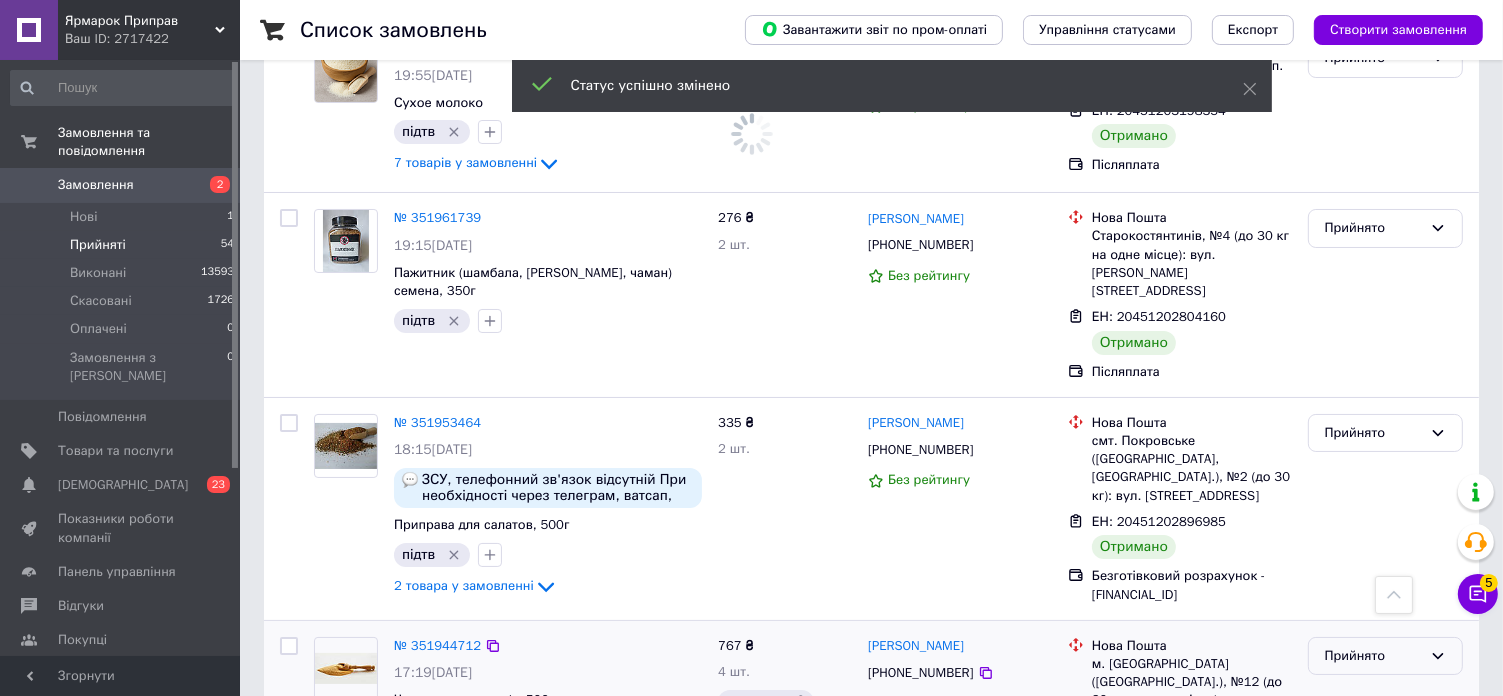 click on "Прийнято" at bounding box center (1373, 656) 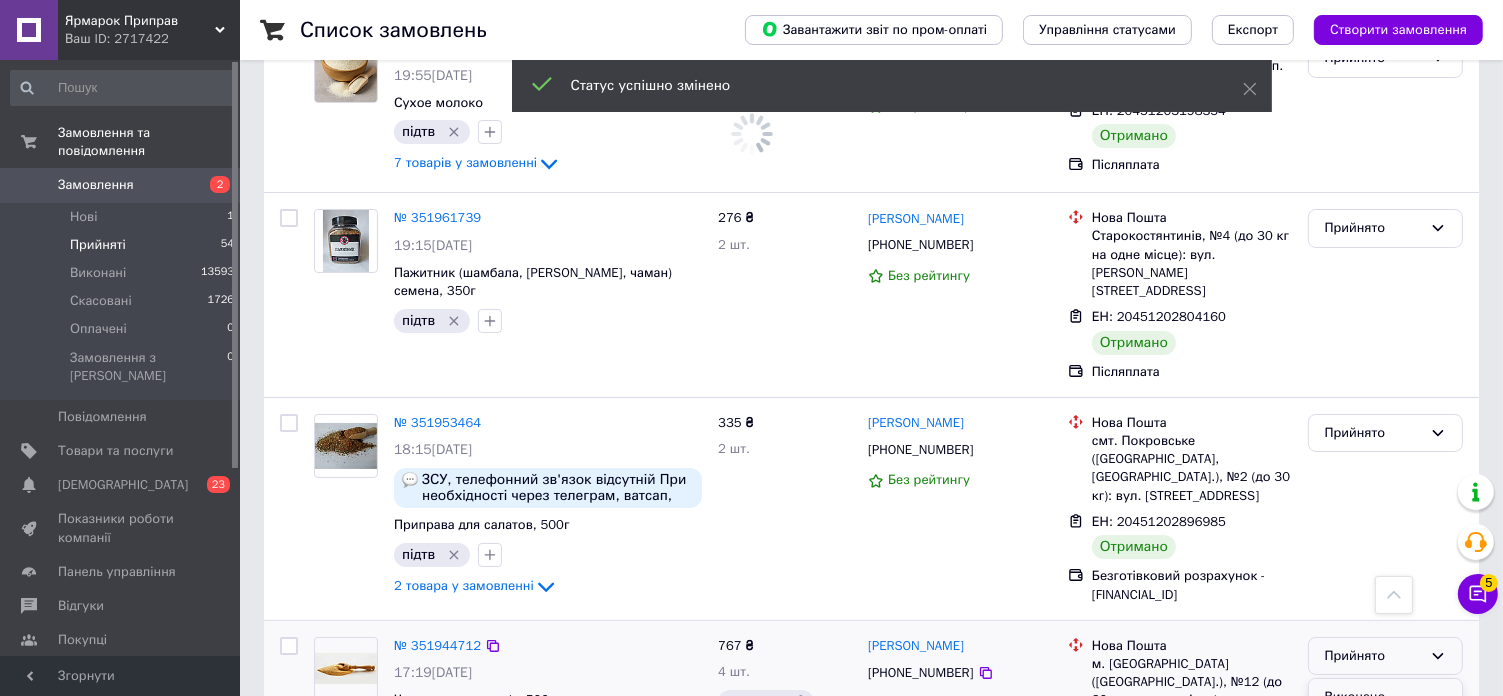 click on "Виконано" at bounding box center (1385, 697) 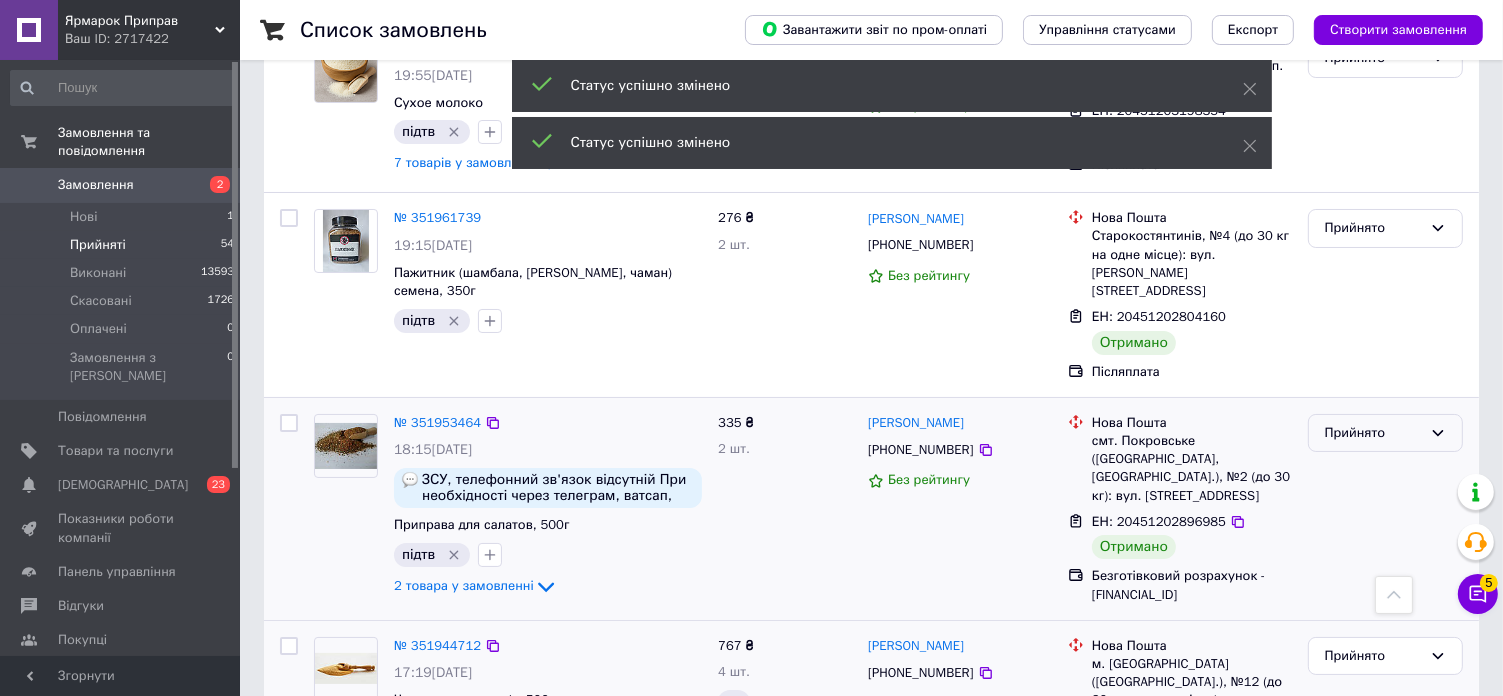 scroll, scrollTop: 7201, scrollLeft: 0, axis: vertical 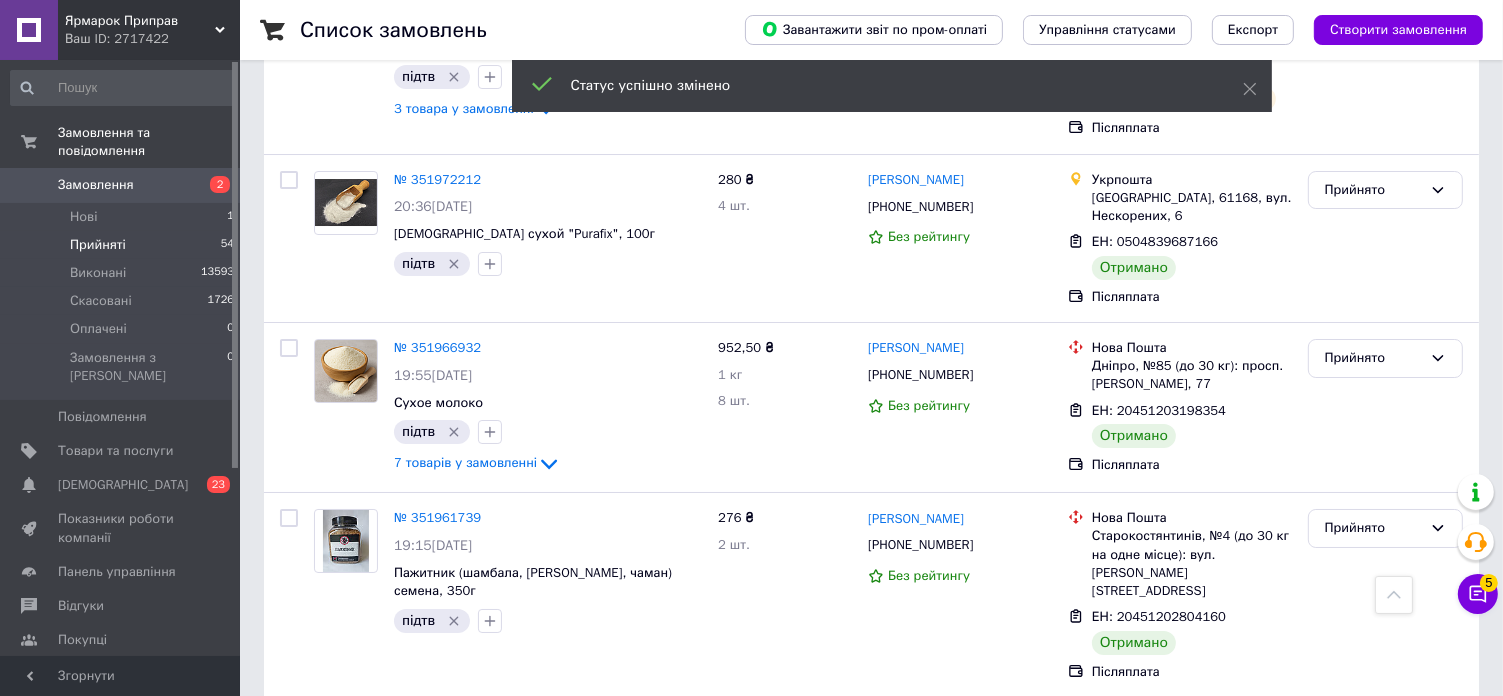 click on "Прийнято" at bounding box center [1373, 733] 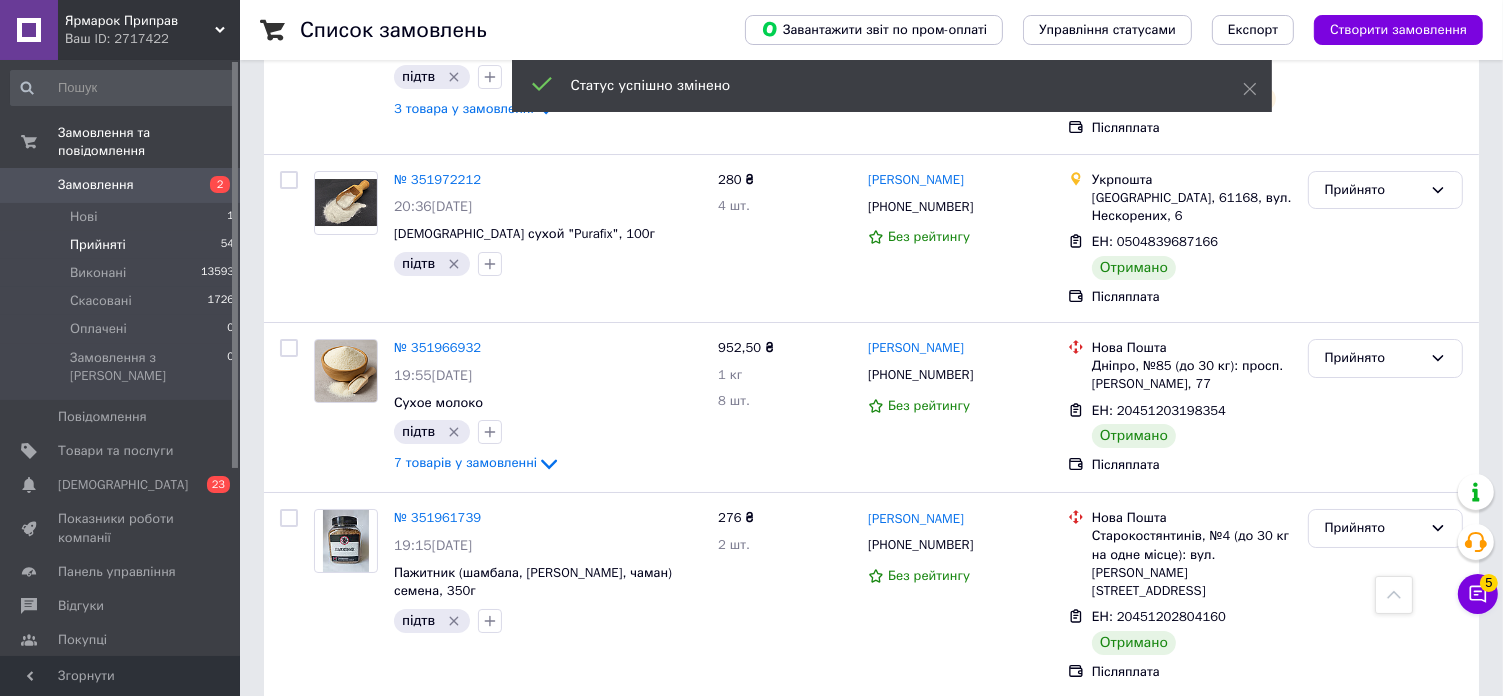 click on "Виконано" at bounding box center (1385, 774) 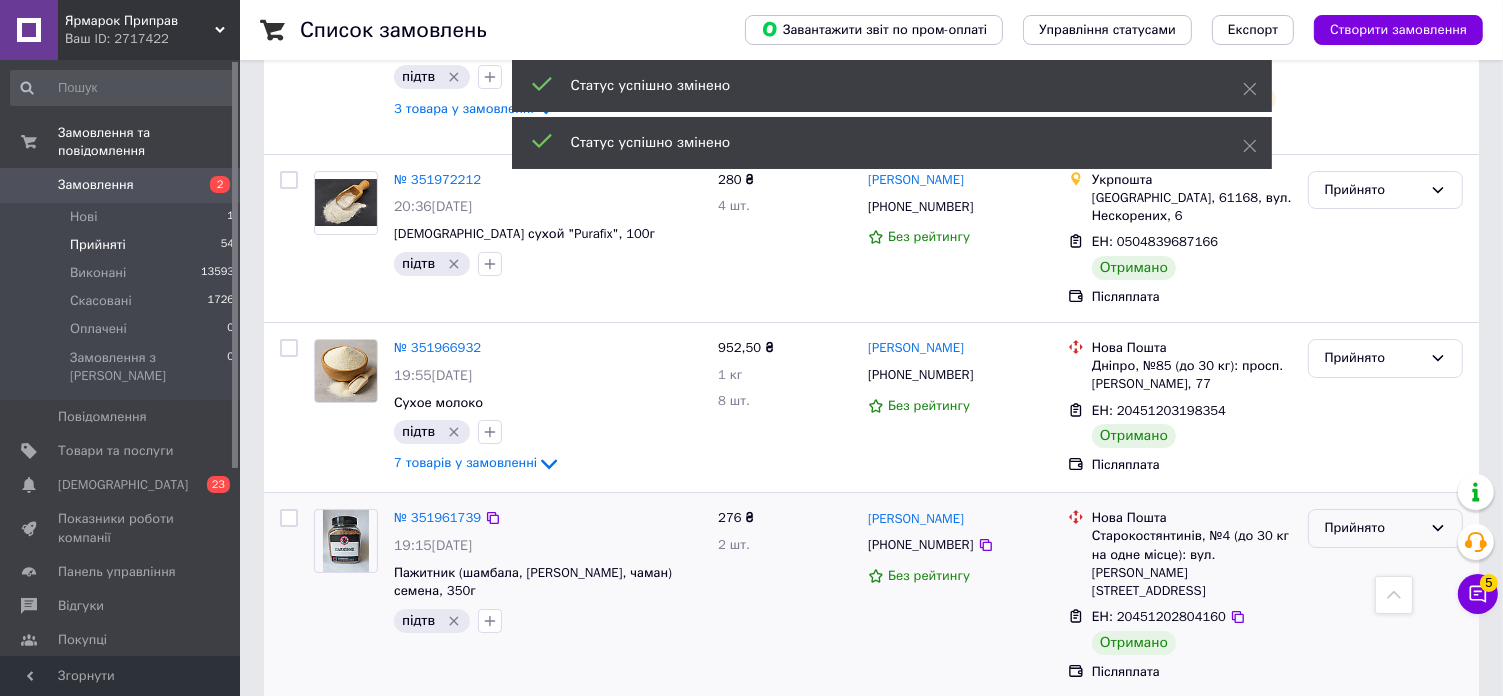 scroll, scrollTop: 7001, scrollLeft: 0, axis: vertical 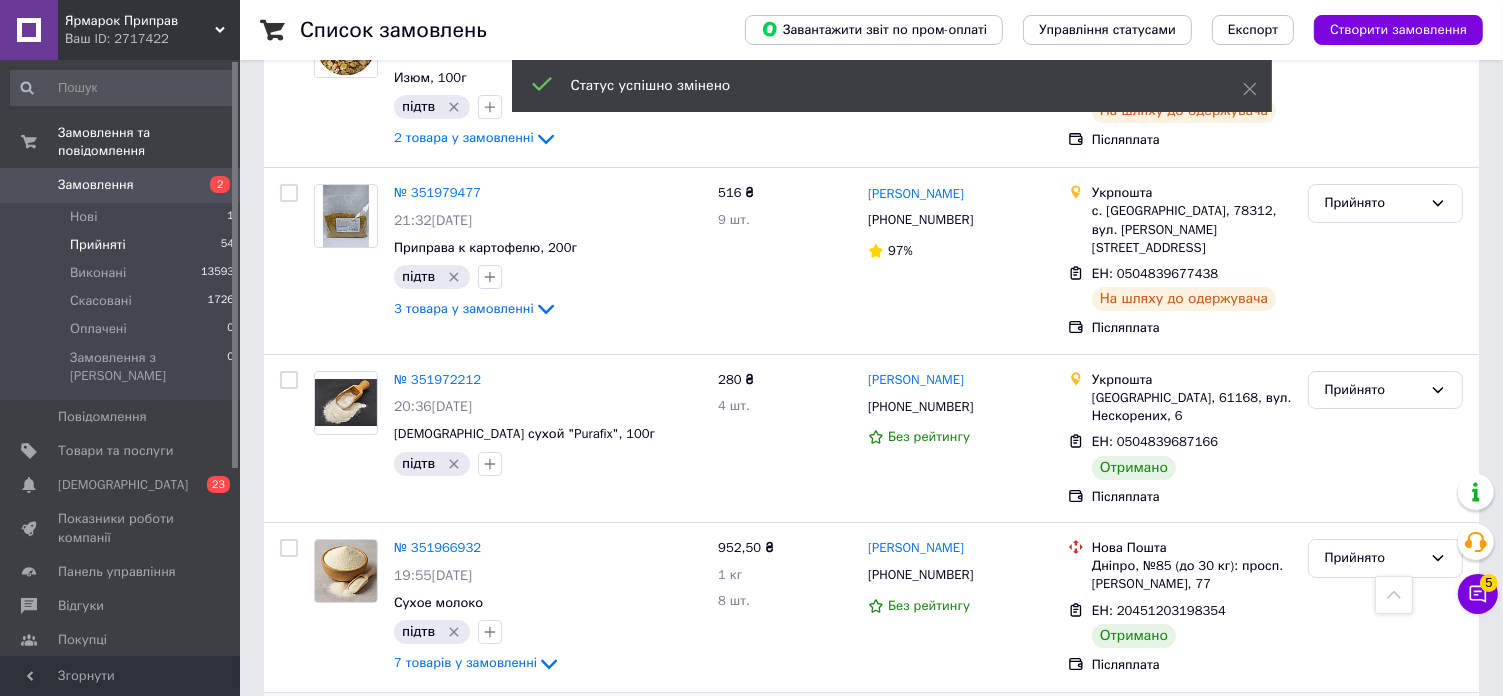 click on "Прийнято" at bounding box center [1373, 728] 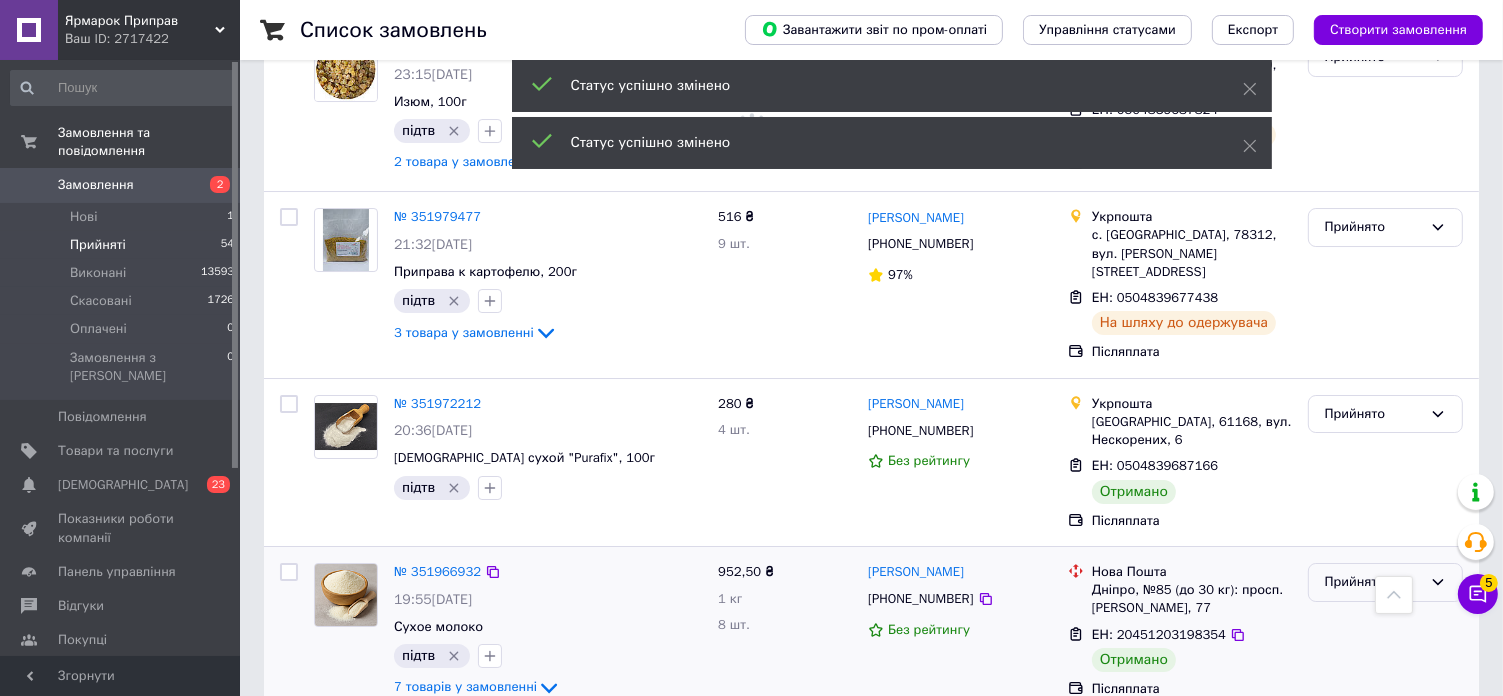 scroll, scrollTop: 6901, scrollLeft: 0, axis: vertical 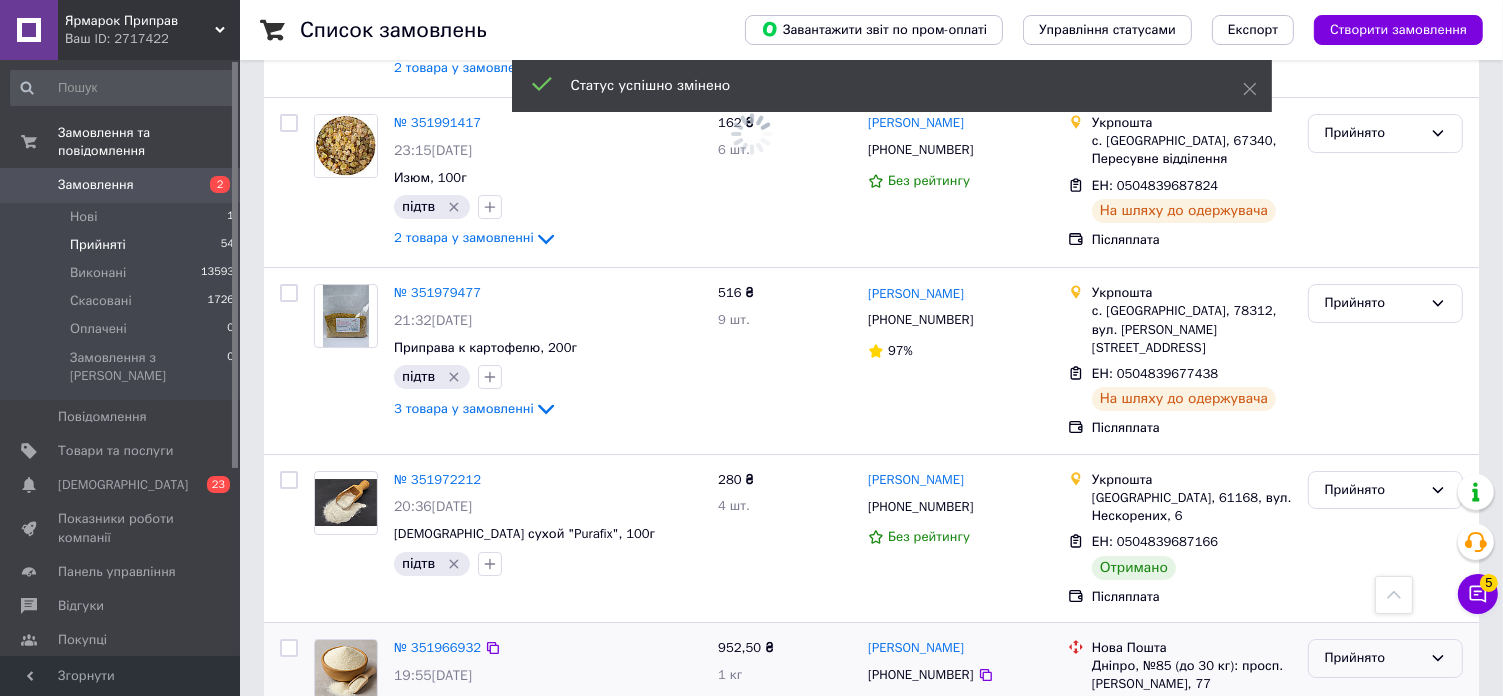 click on "Прийнято" at bounding box center [1373, 658] 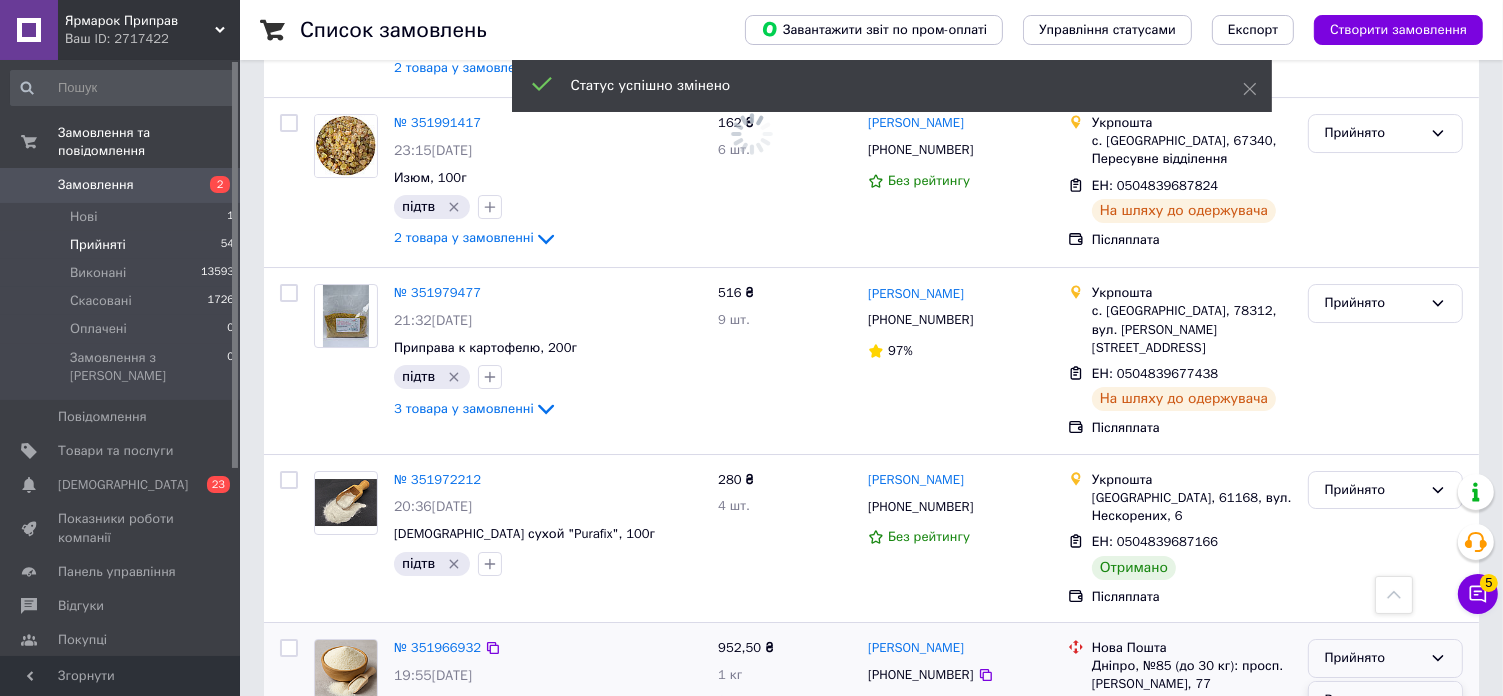 click on "Виконано" at bounding box center (1385, 700) 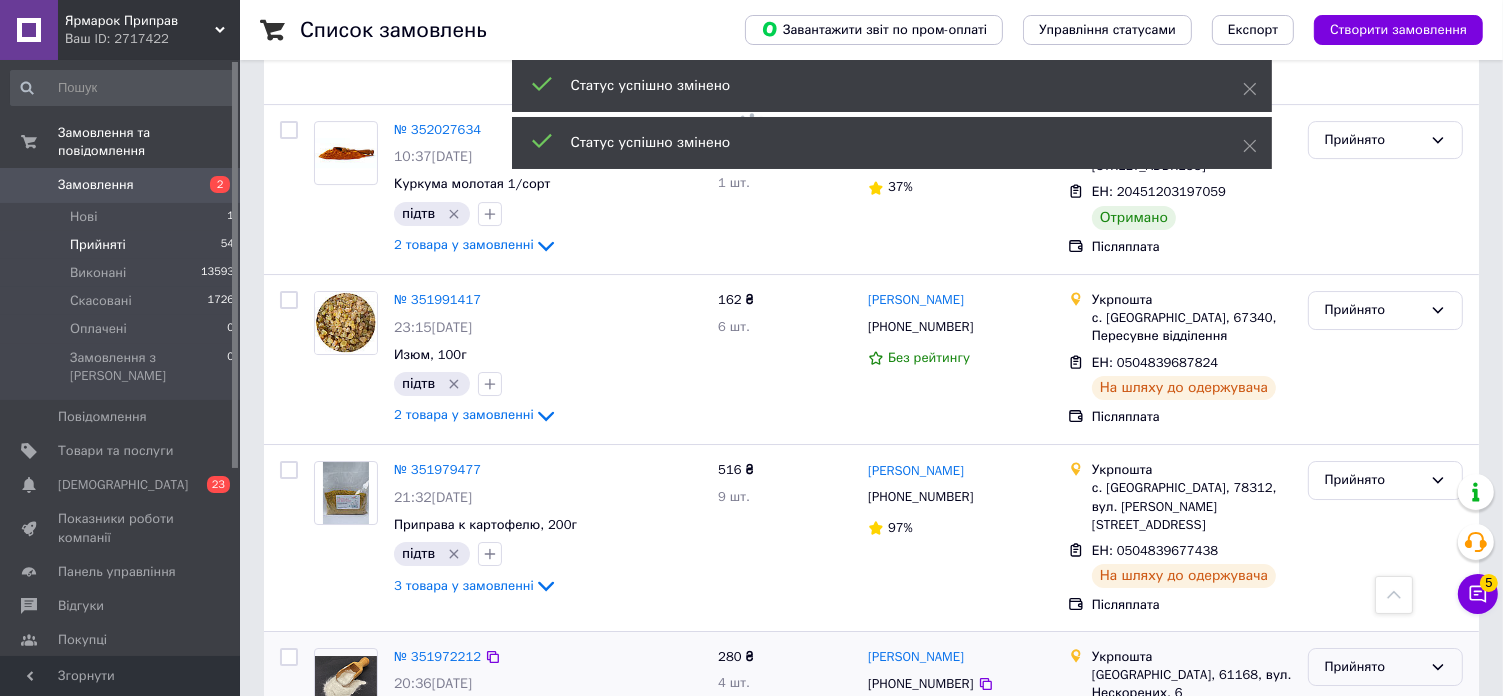 scroll, scrollTop: 6701, scrollLeft: 0, axis: vertical 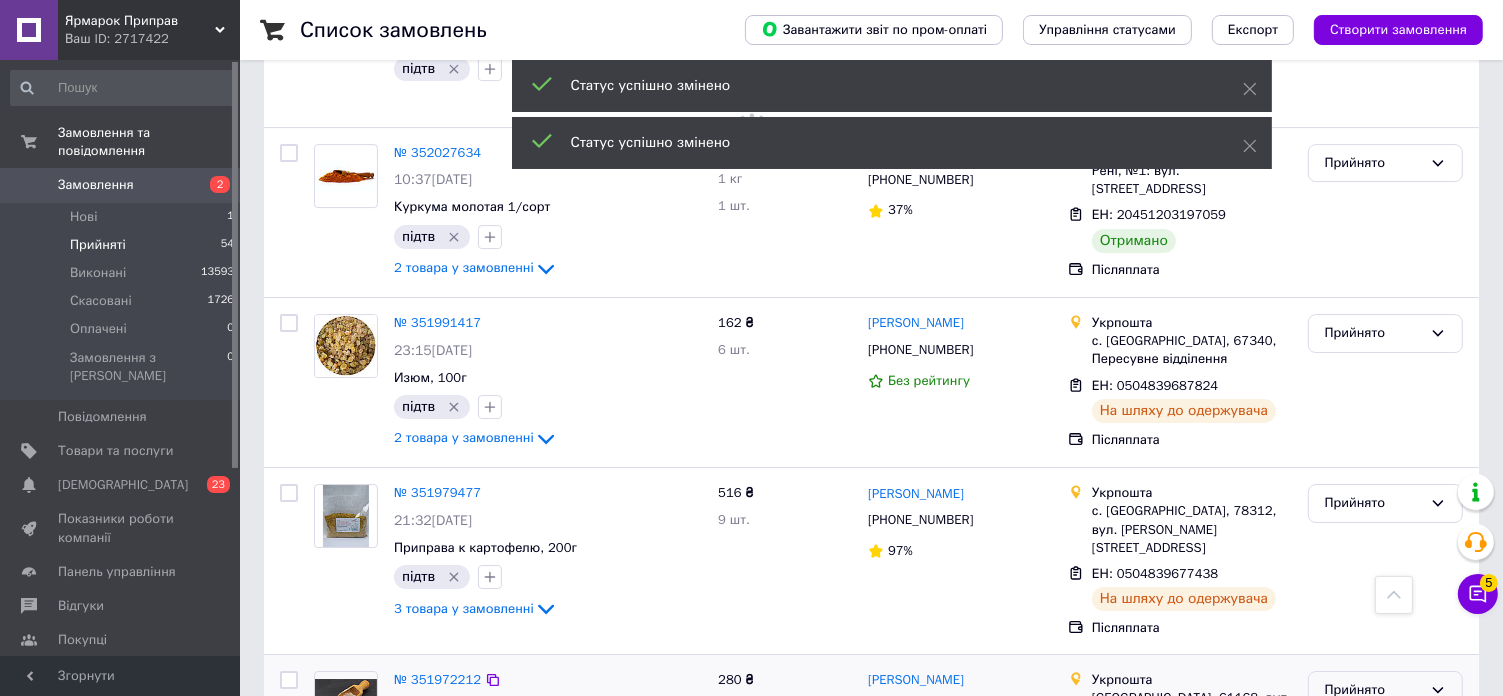 click on "Прийнято" at bounding box center (1373, 690) 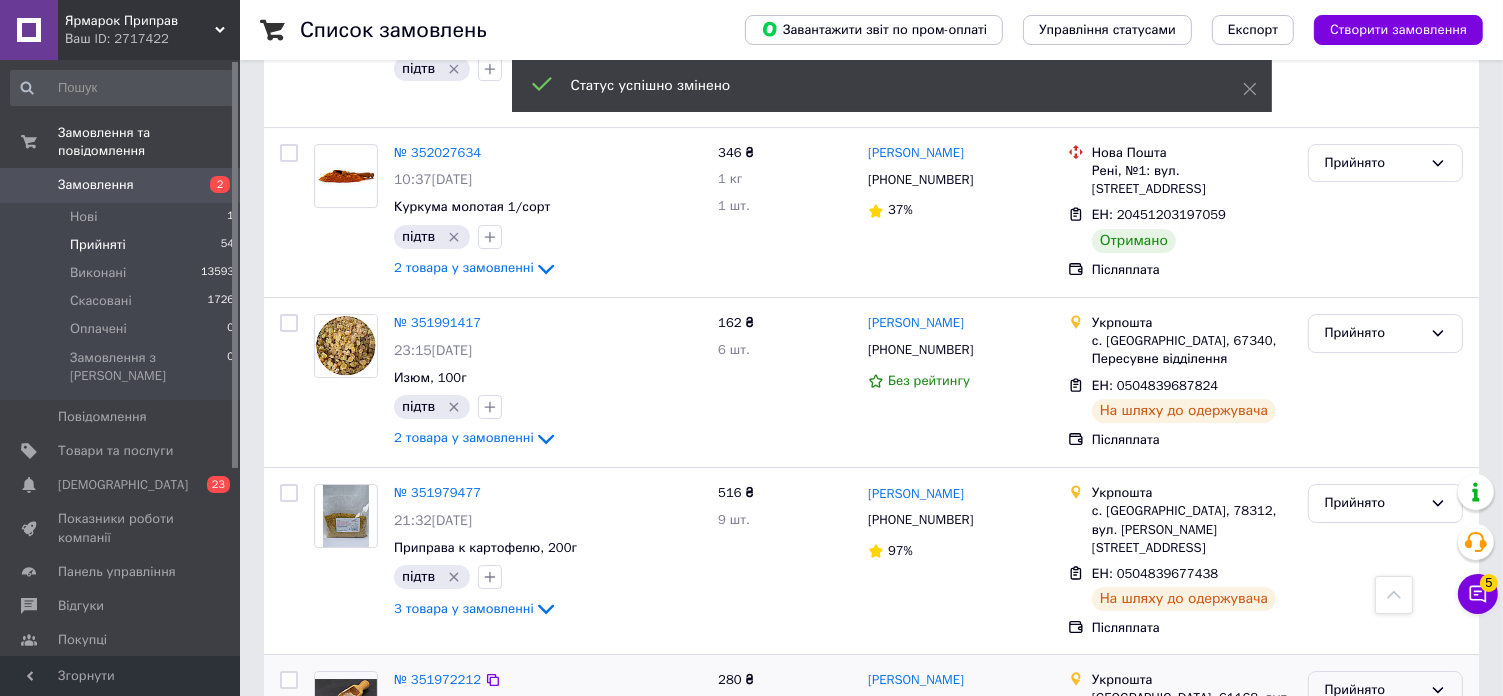click on "Виконано" at bounding box center [1385, 731] 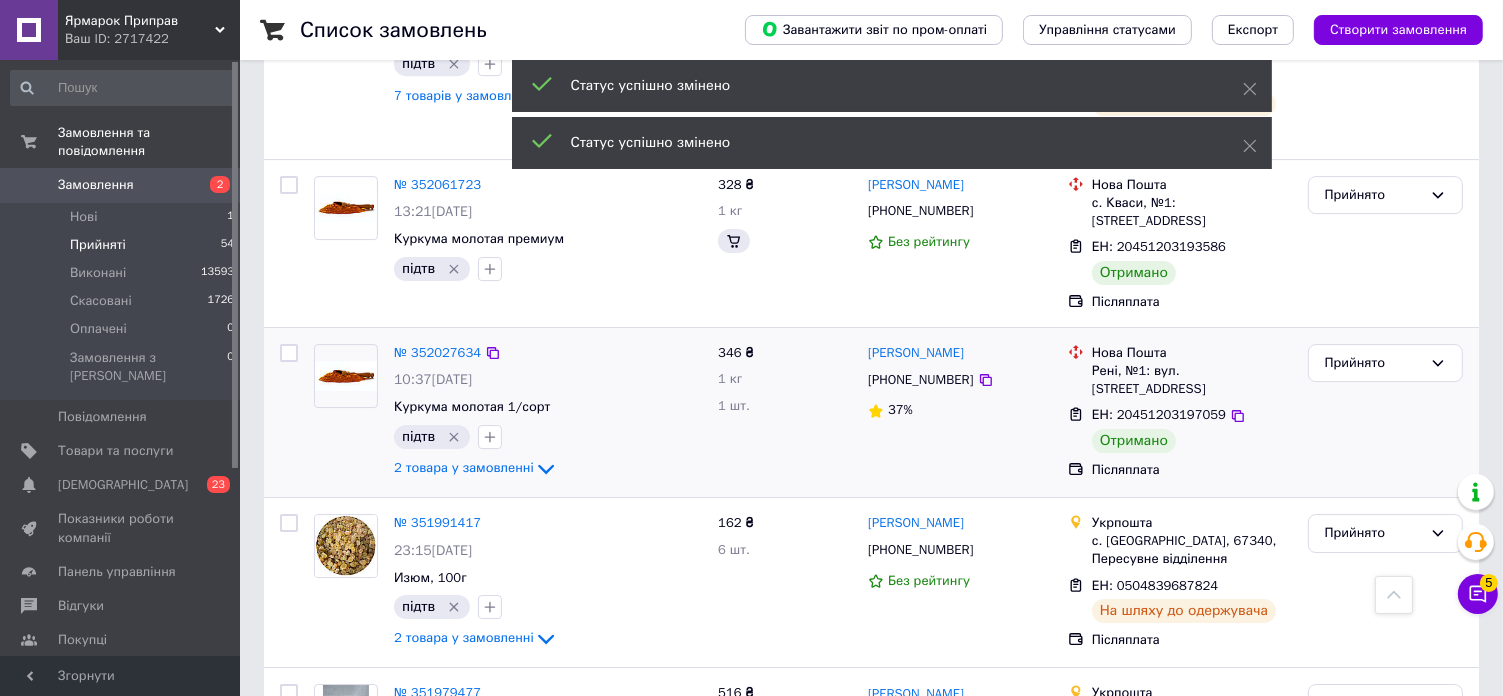 scroll, scrollTop: 6201, scrollLeft: 0, axis: vertical 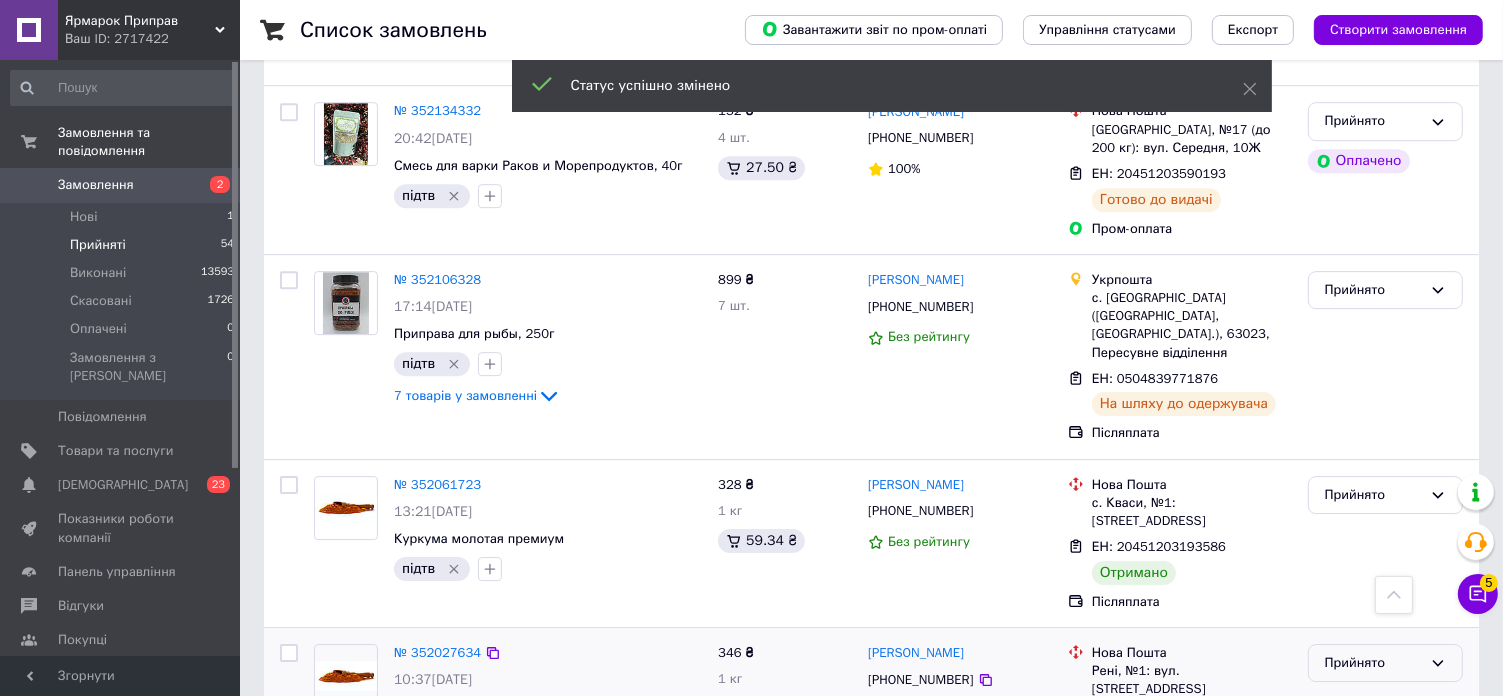 click on "Прийнято" at bounding box center (1373, 663) 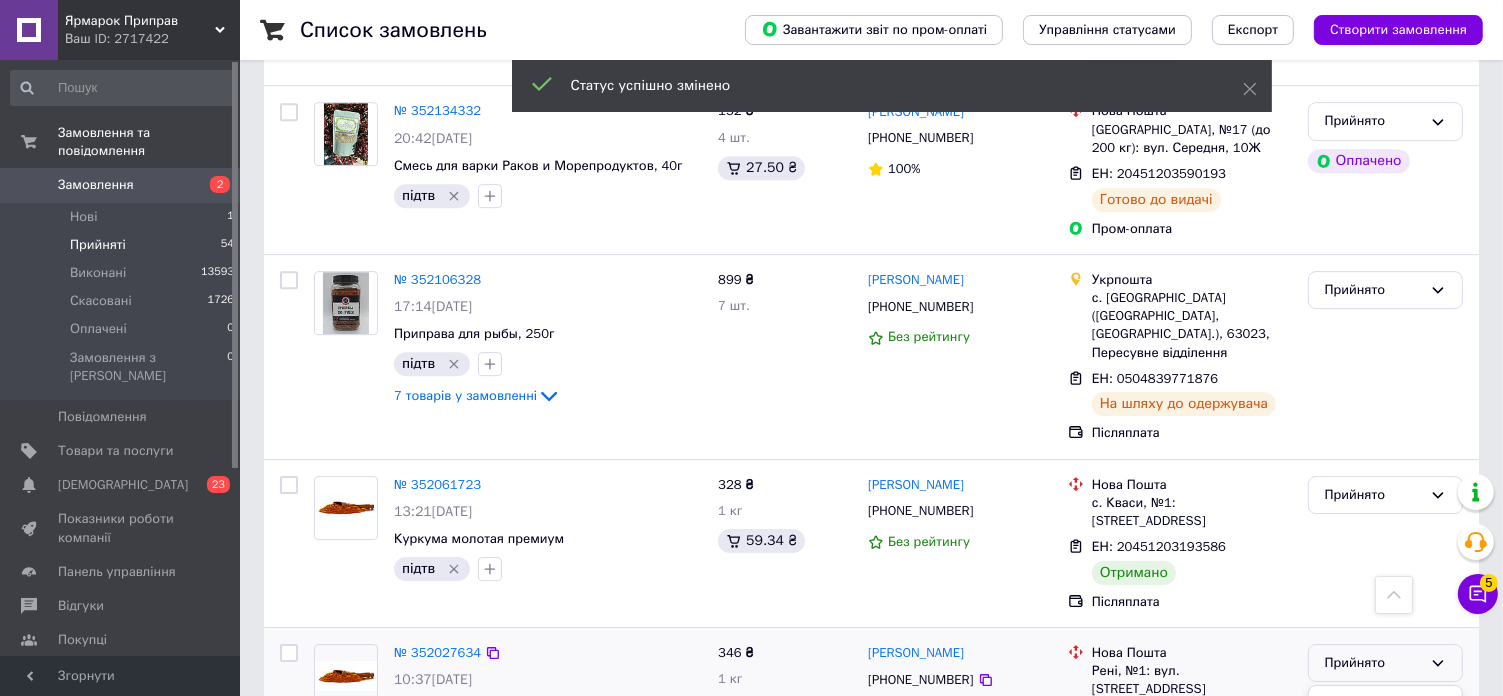 click on "Виконано" at bounding box center (1385, 704) 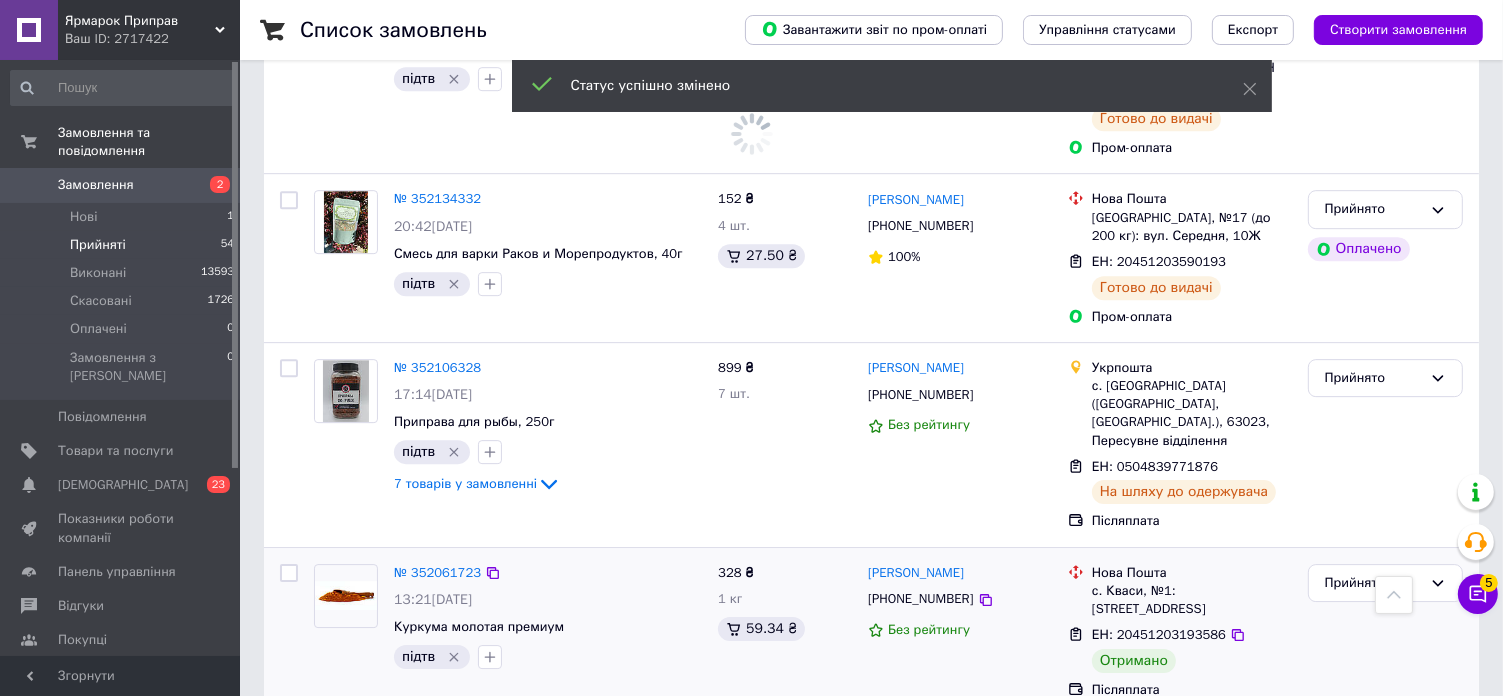scroll, scrollTop: 6101, scrollLeft: 0, axis: vertical 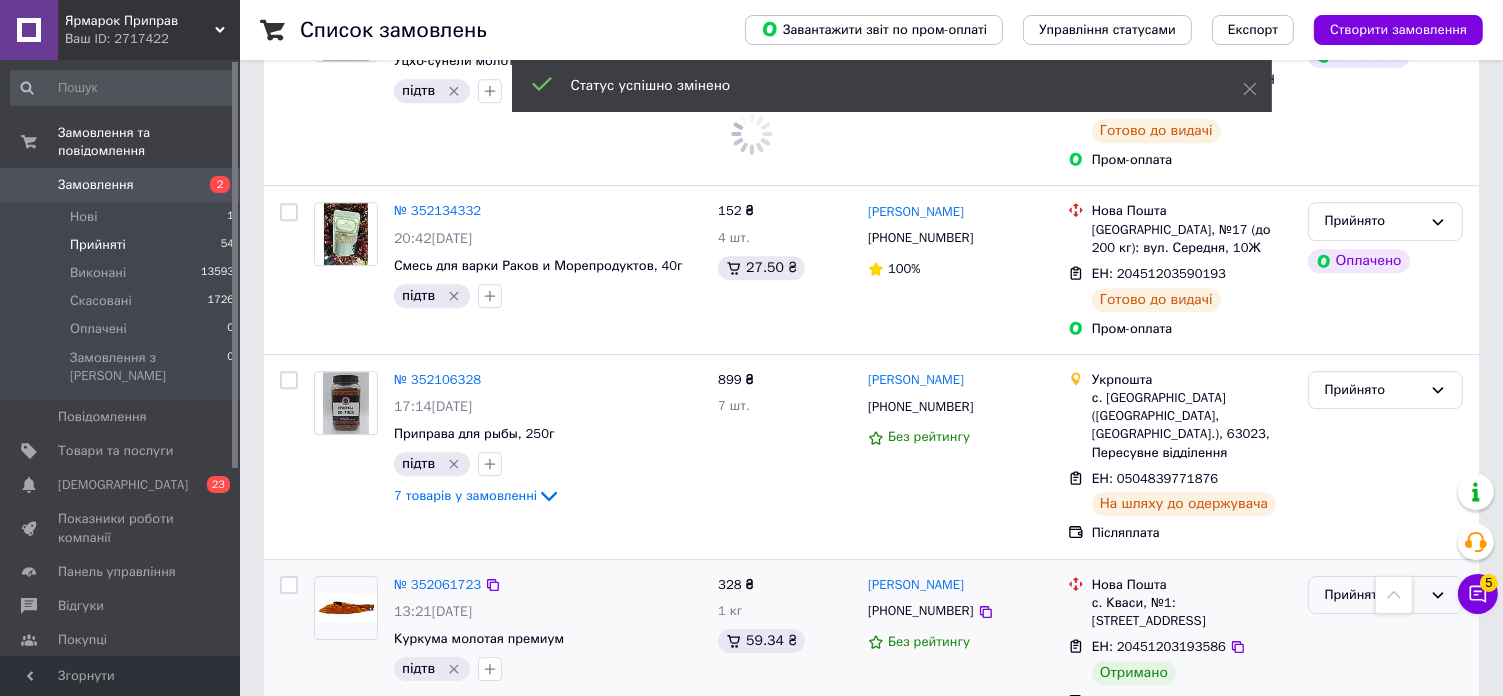 click on "Прийнято" at bounding box center (1373, 595) 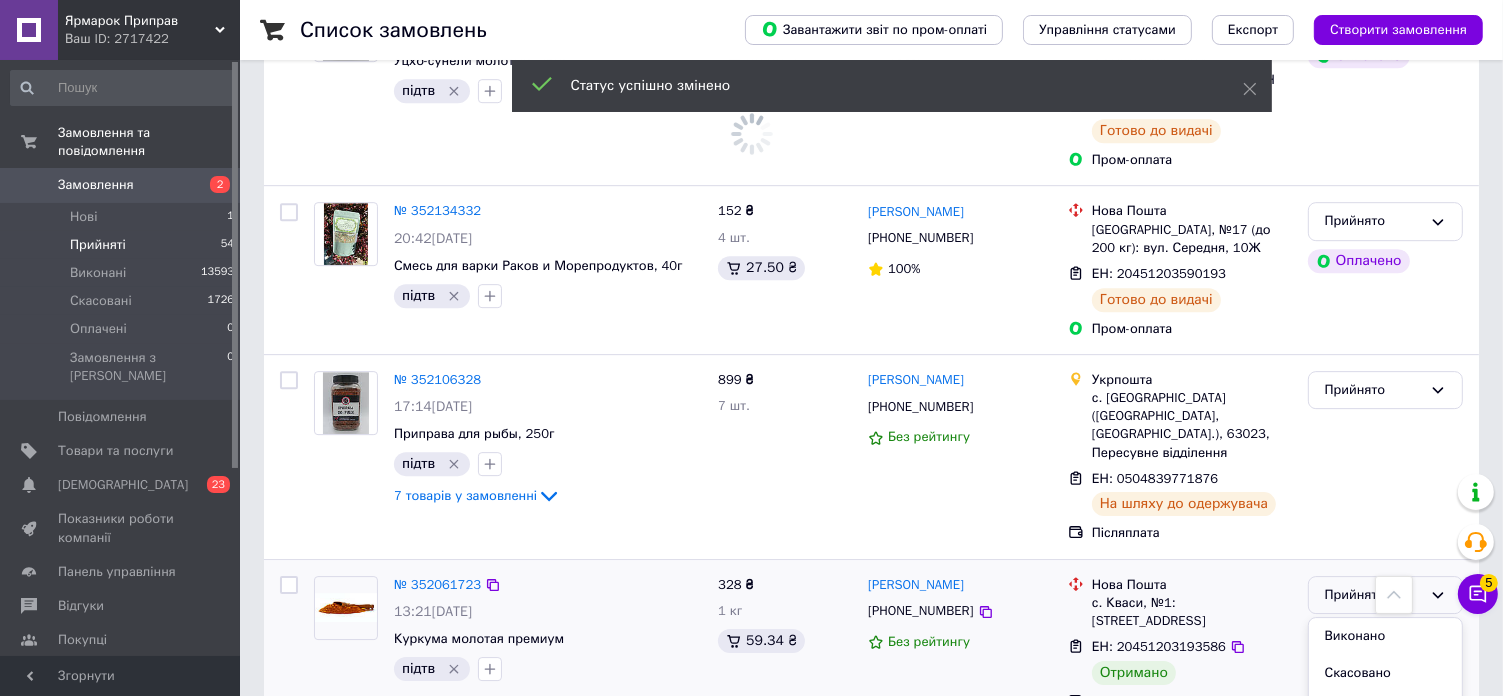 click on "Виконано" at bounding box center [1385, 636] 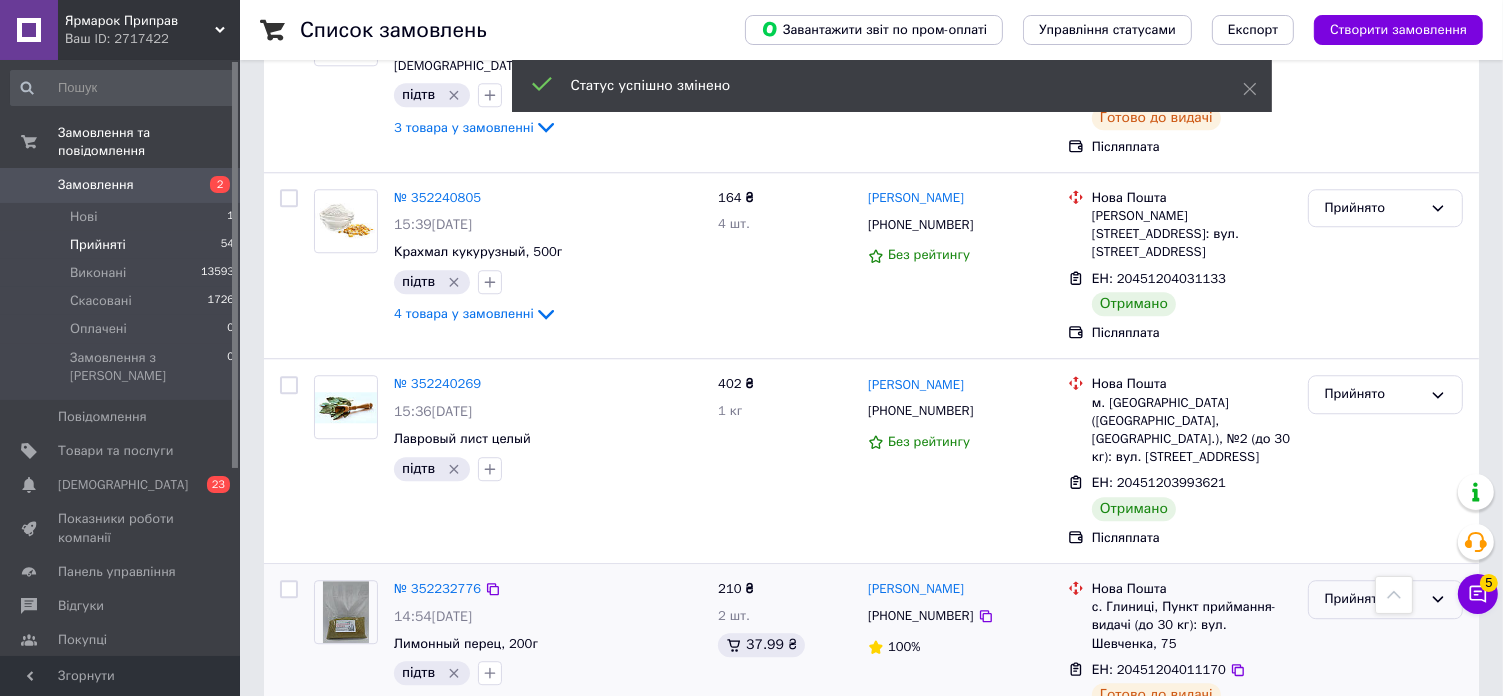 scroll, scrollTop: 5201, scrollLeft: 0, axis: vertical 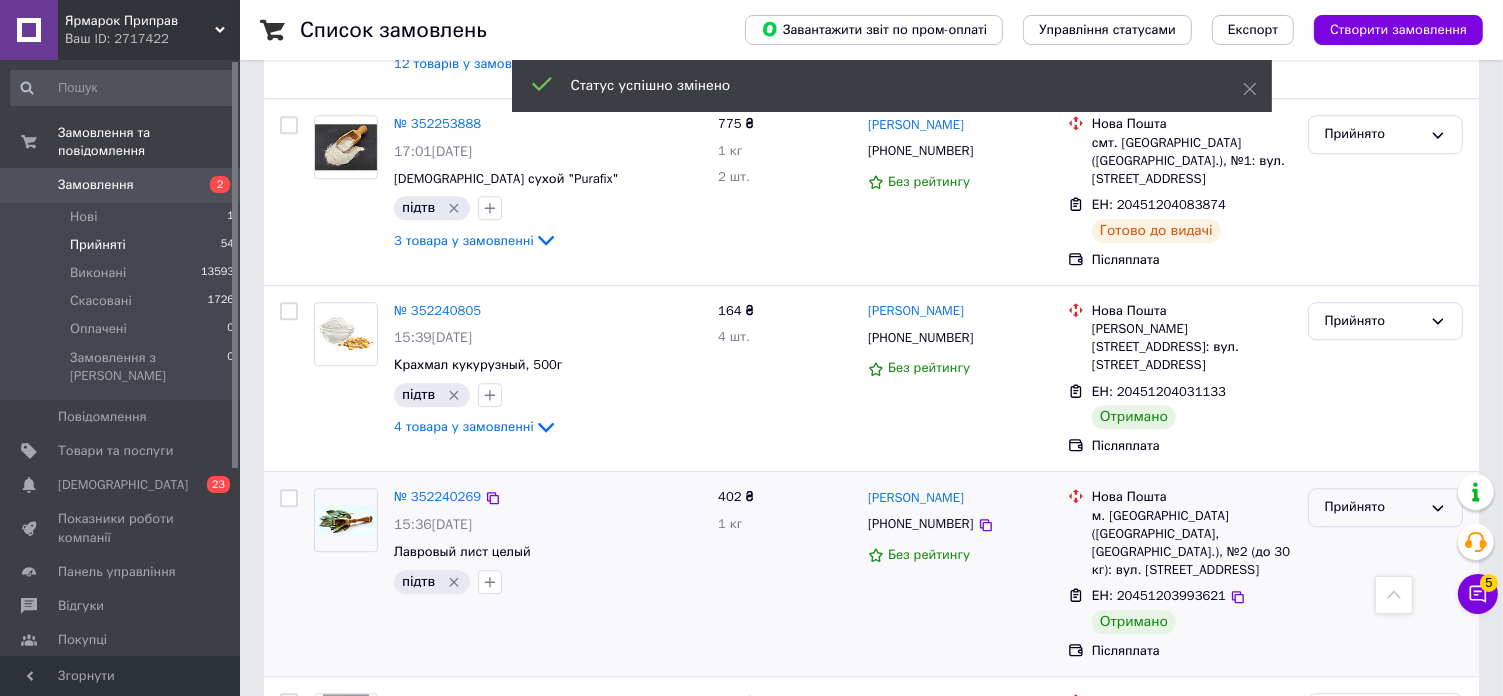 click on "Прийнято" at bounding box center (1385, 507) 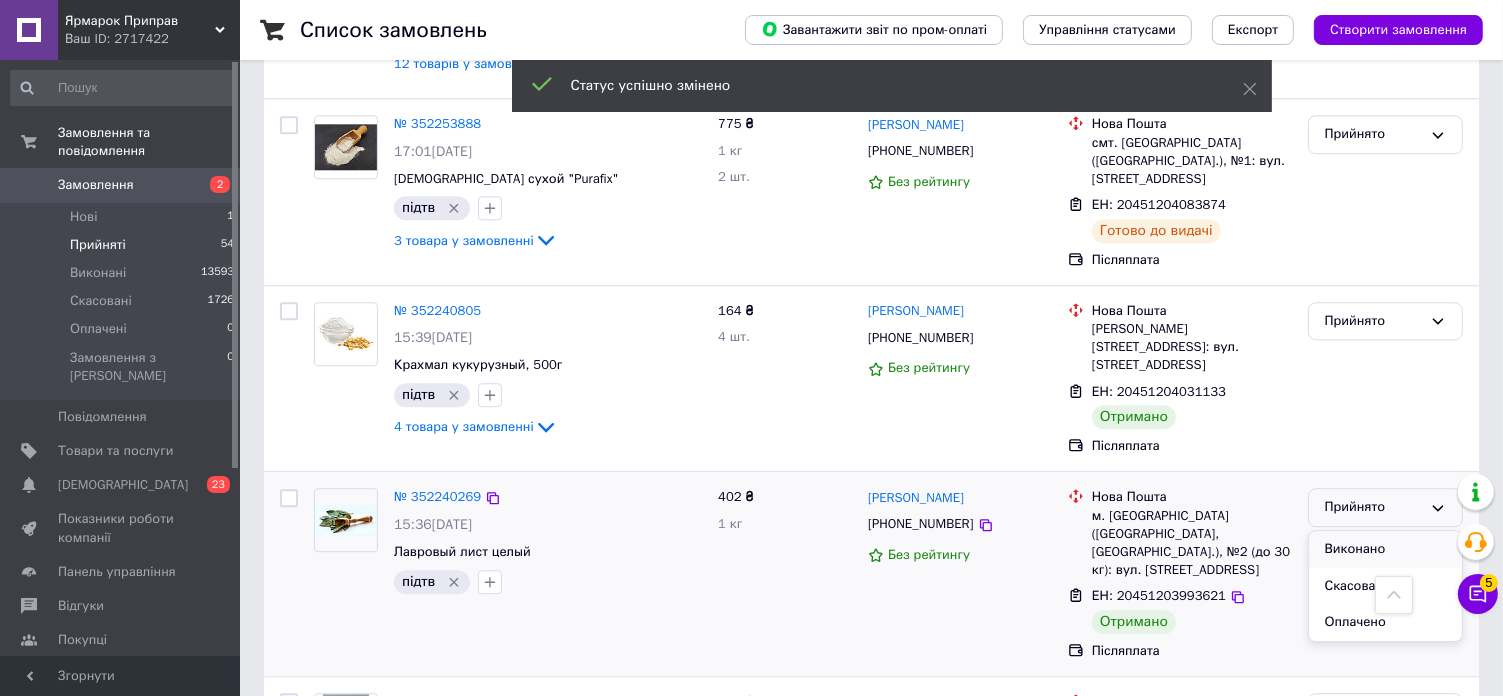 click on "Виконано" at bounding box center [1385, 549] 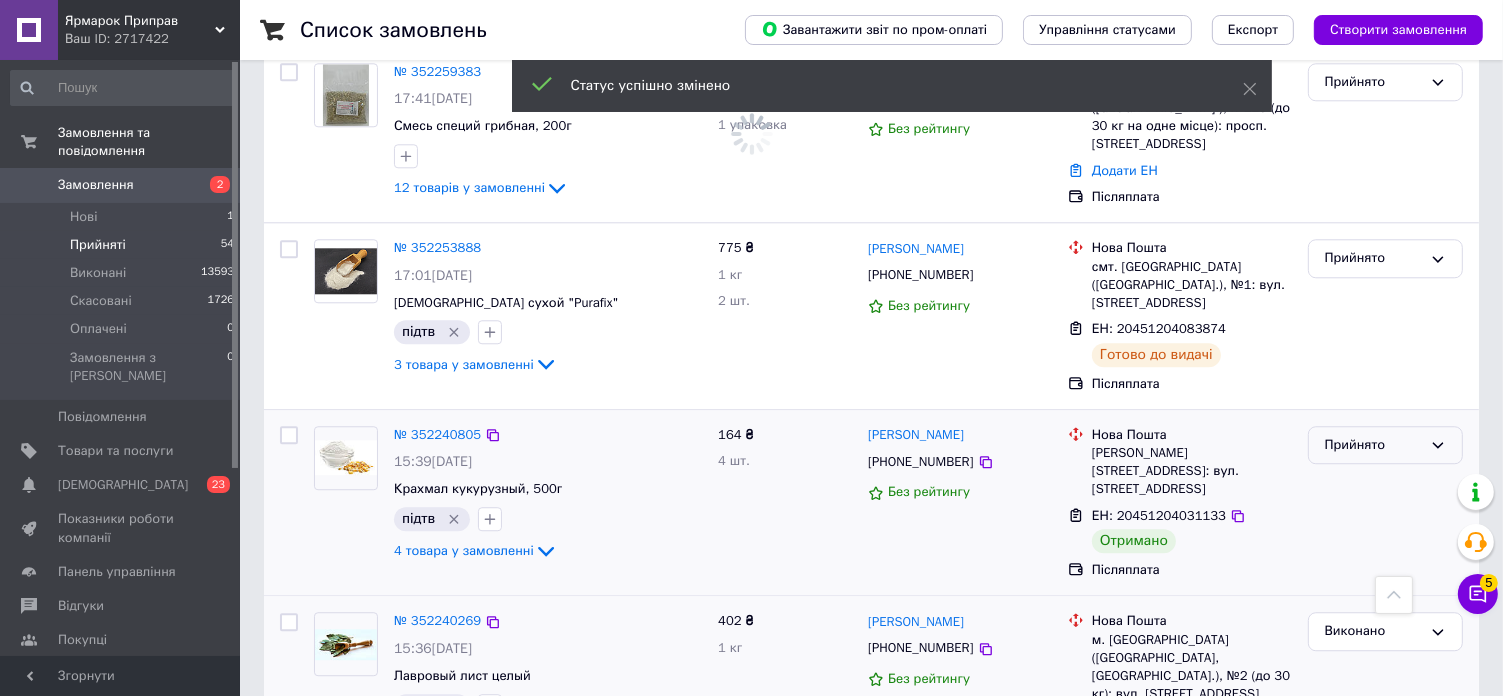 scroll, scrollTop: 5001, scrollLeft: 0, axis: vertical 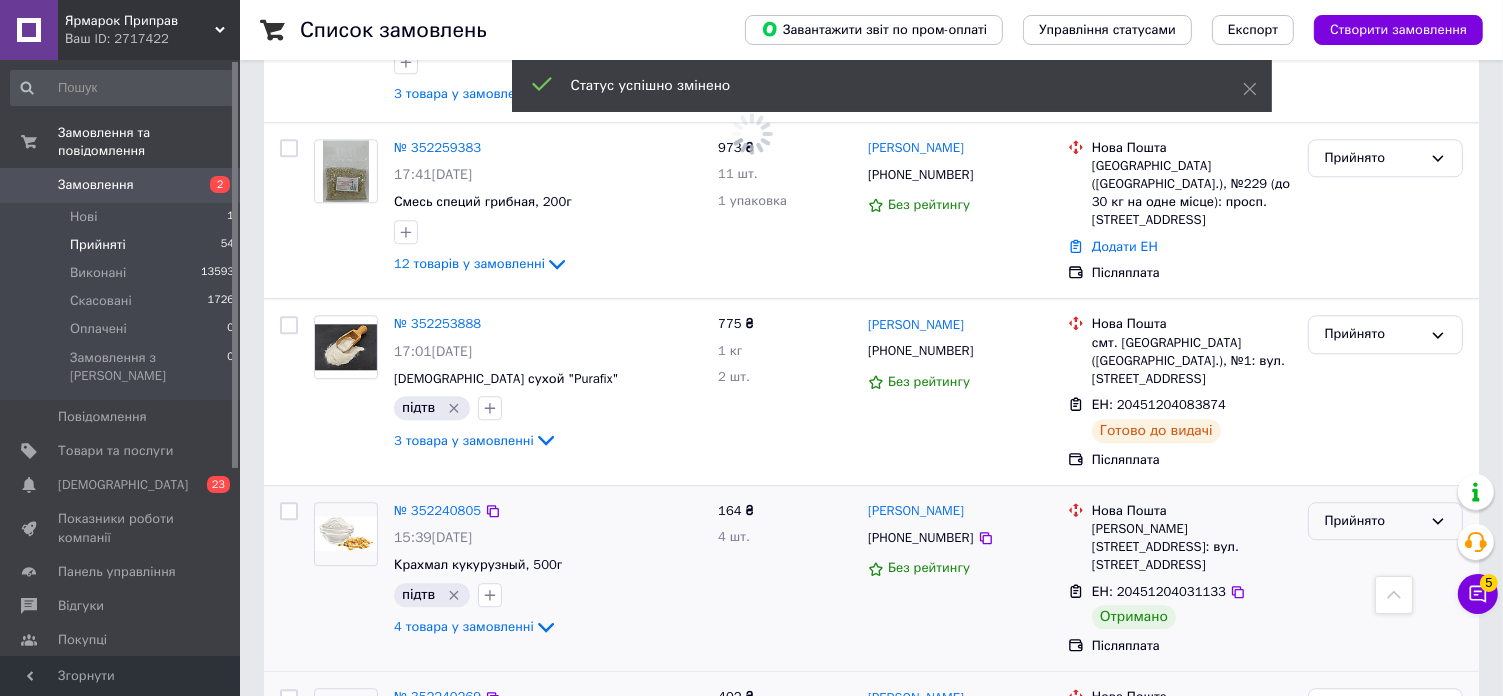 drag, startPoint x: 1371, startPoint y: 323, endPoint x: 1372, endPoint y: 335, distance: 12.0415945 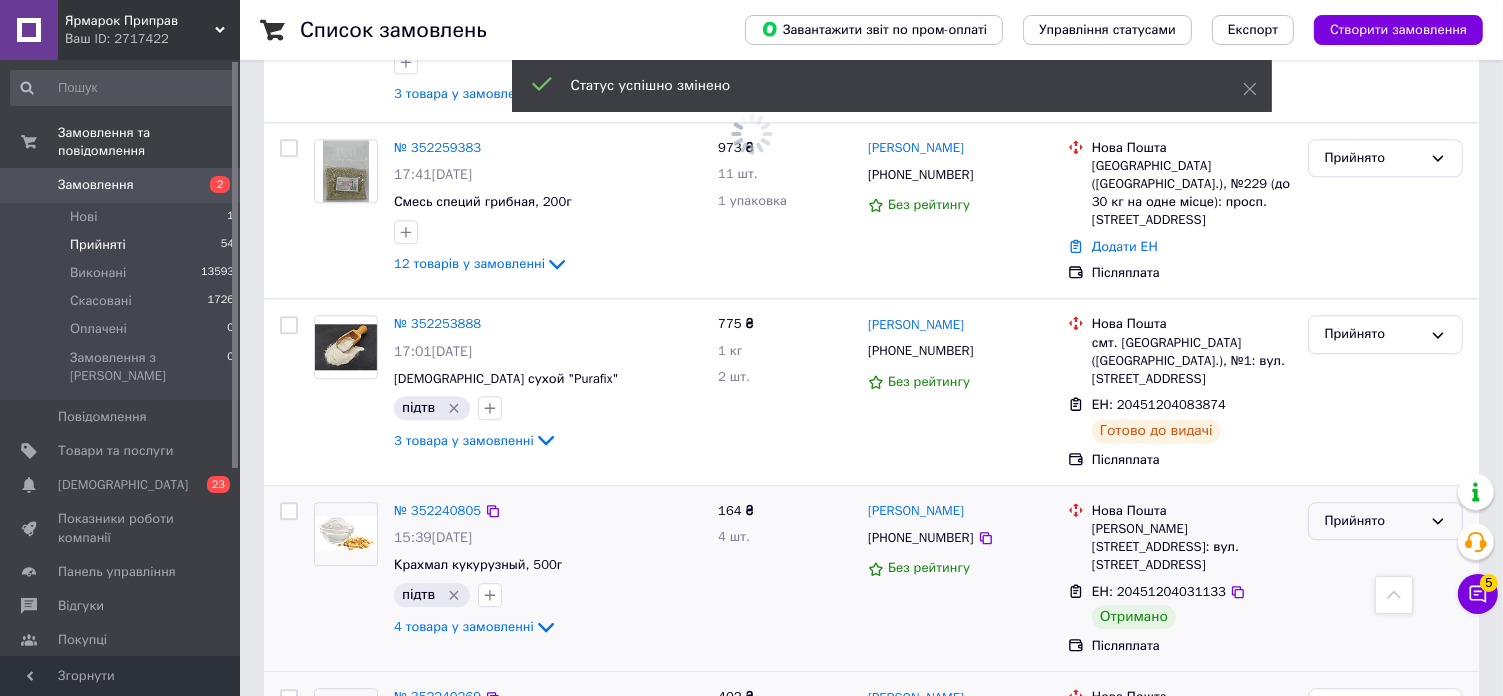 click on "Прийнято" at bounding box center (1373, 521) 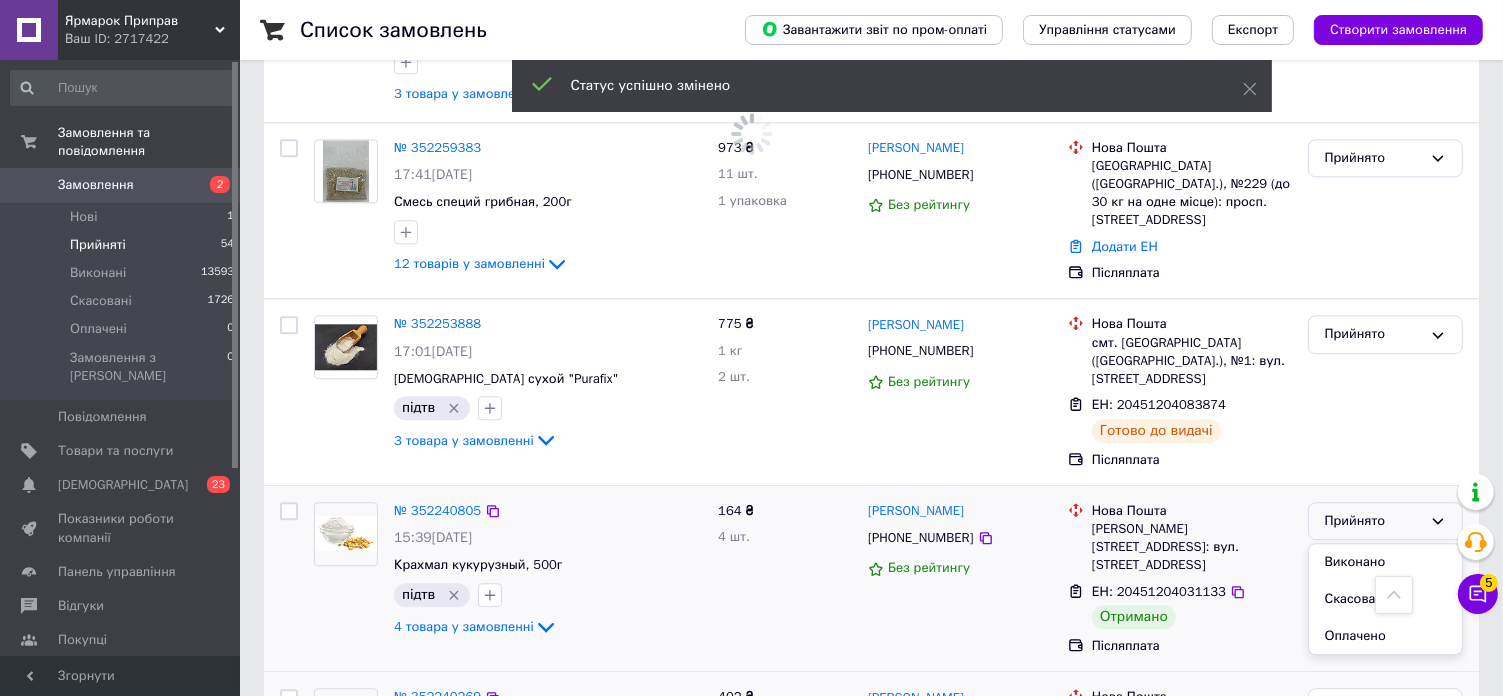 drag, startPoint x: 1376, startPoint y: 363, endPoint x: 1387, endPoint y: 379, distance: 19.416489 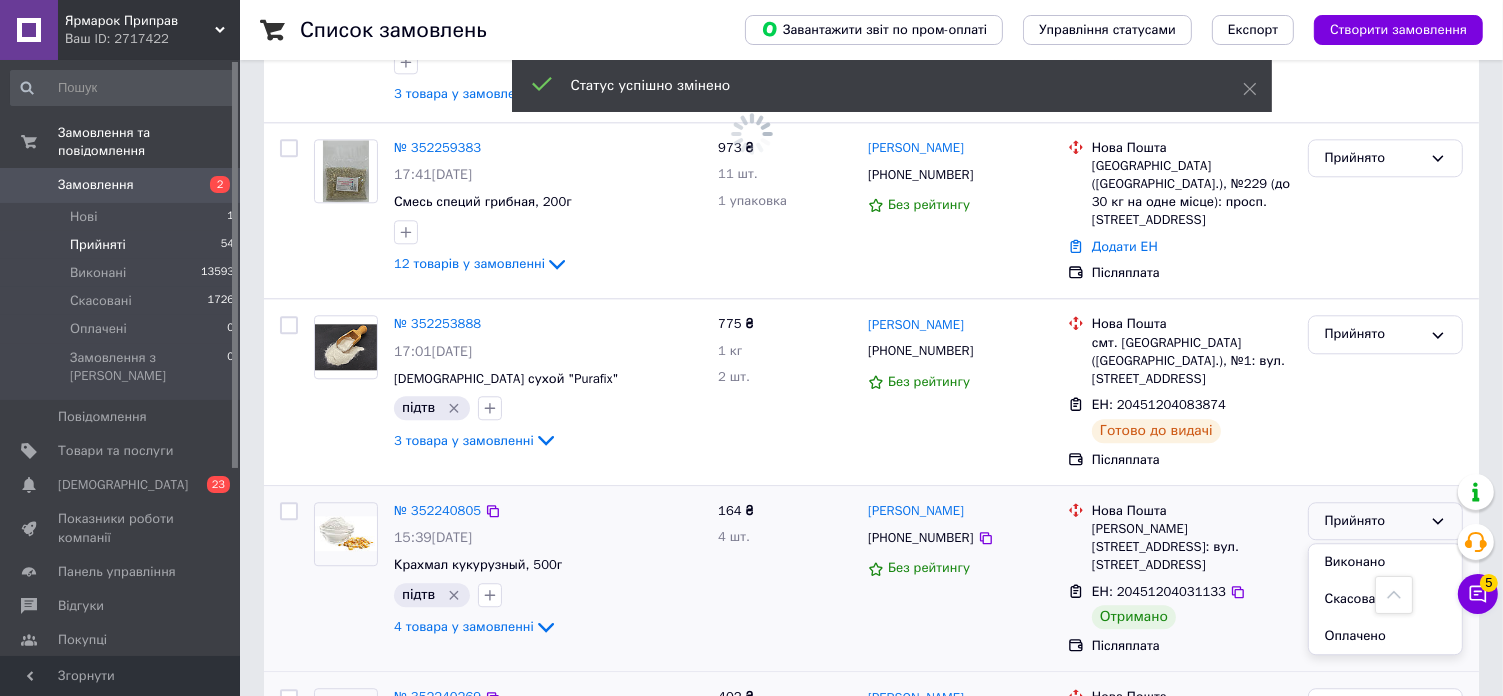 click on "Виконано" at bounding box center [1385, 562] 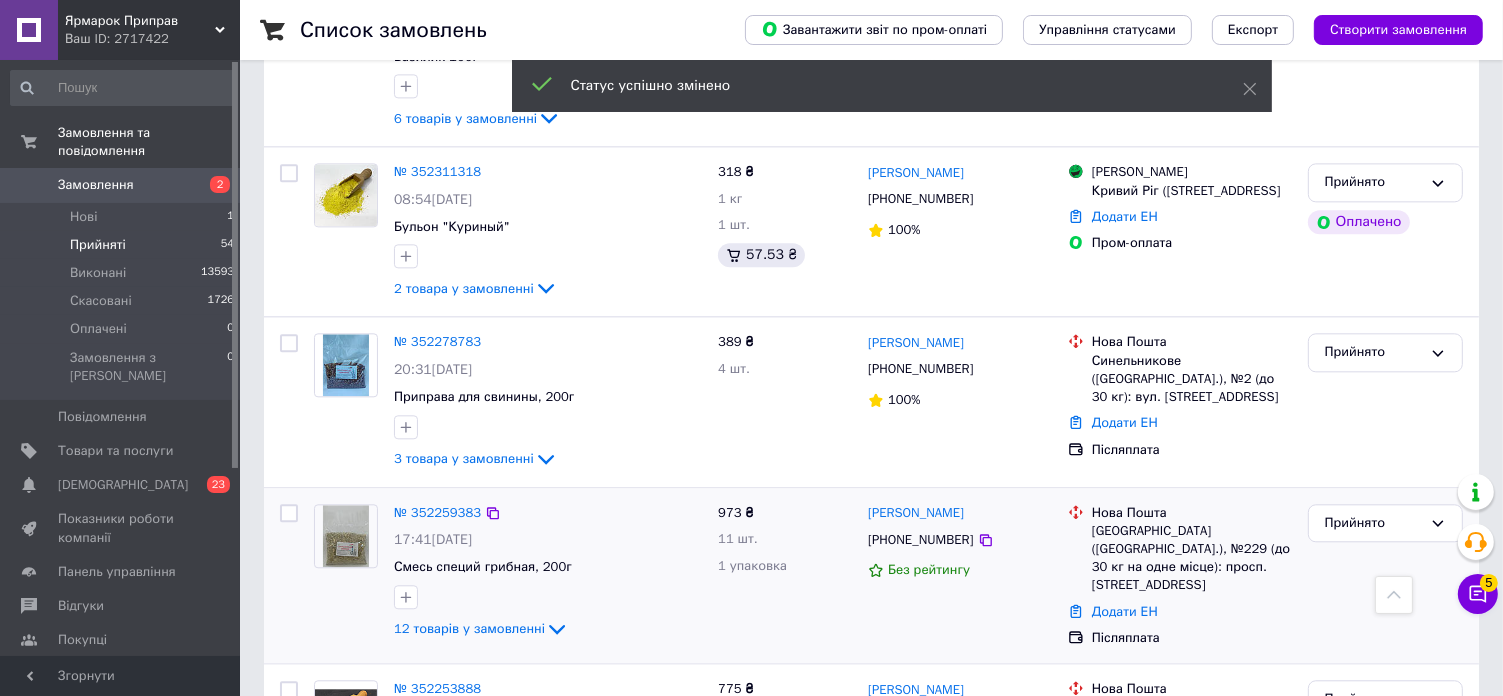 scroll, scrollTop: 4601, scrollLeft: 0, axis: vertical 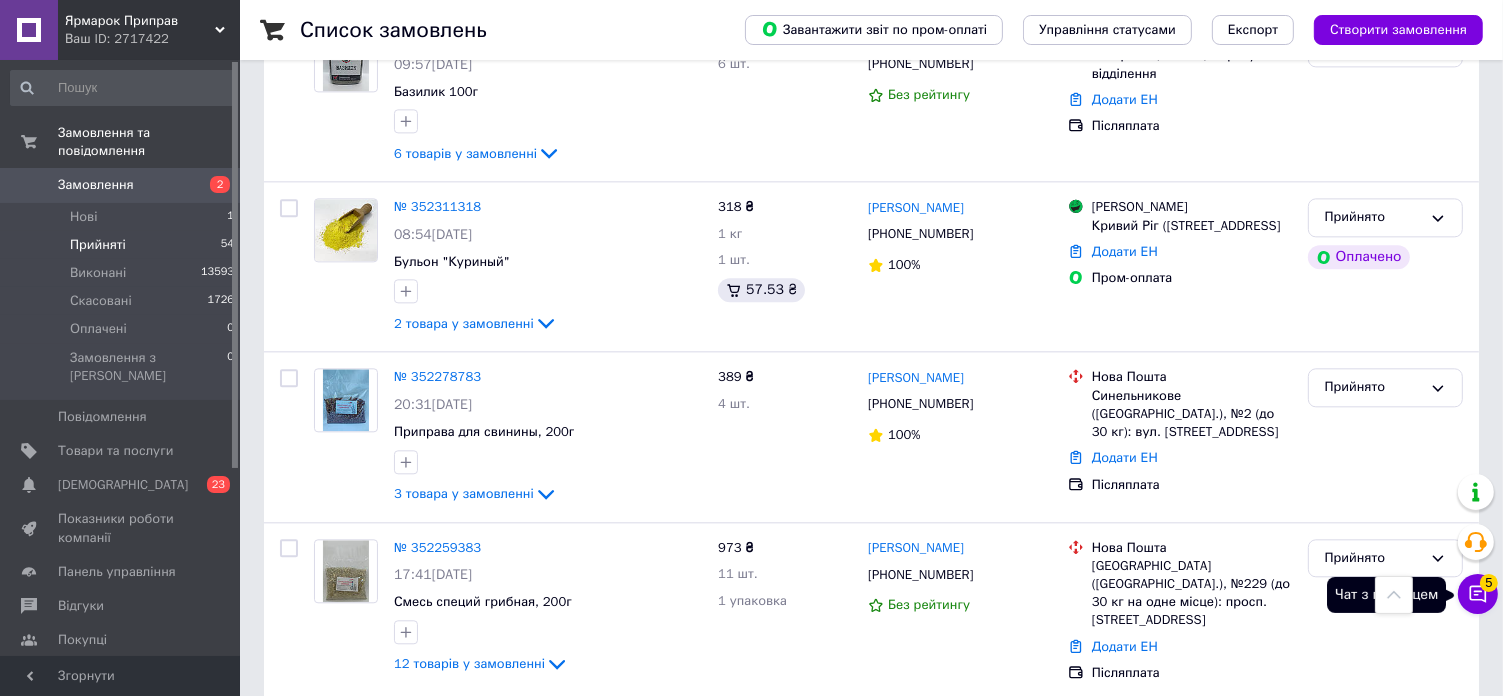 click 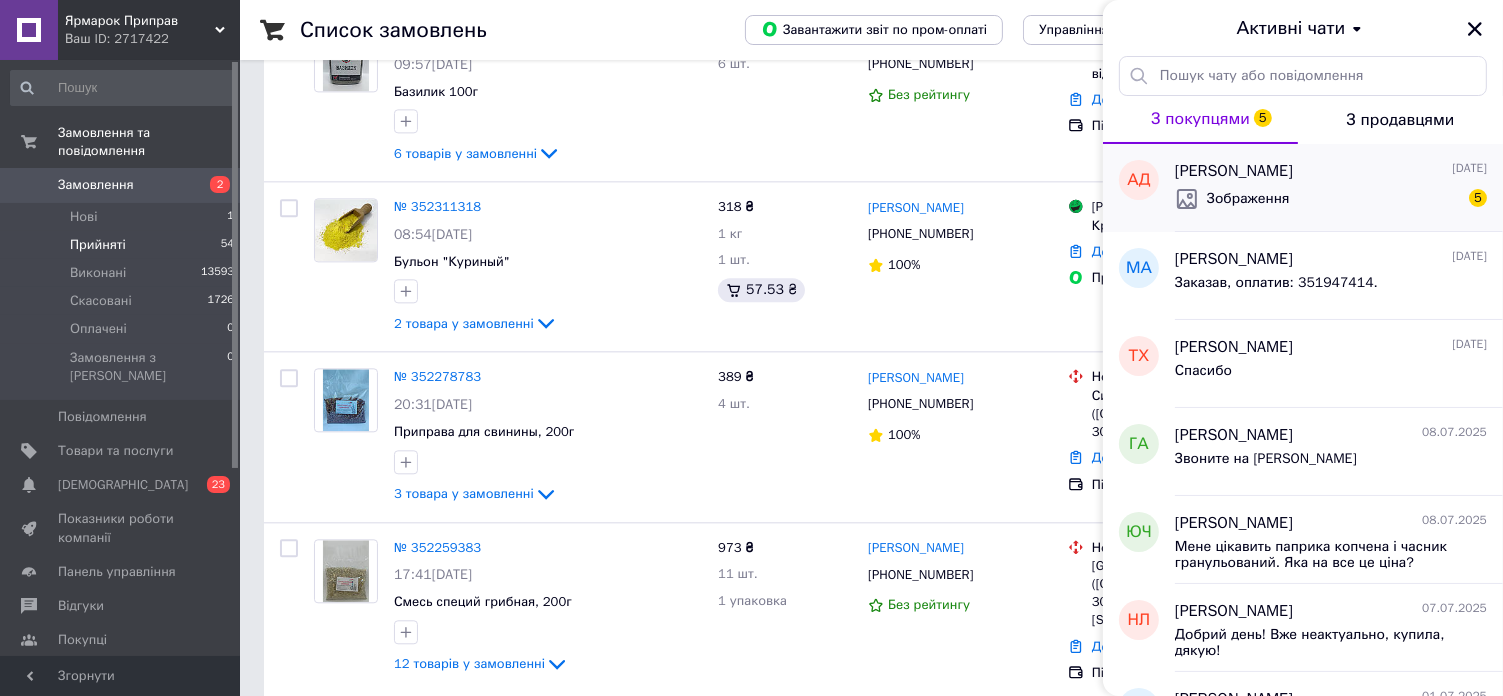 click on "[PERSON_NAME] [DATE]" at bounding box center [1331, 171] 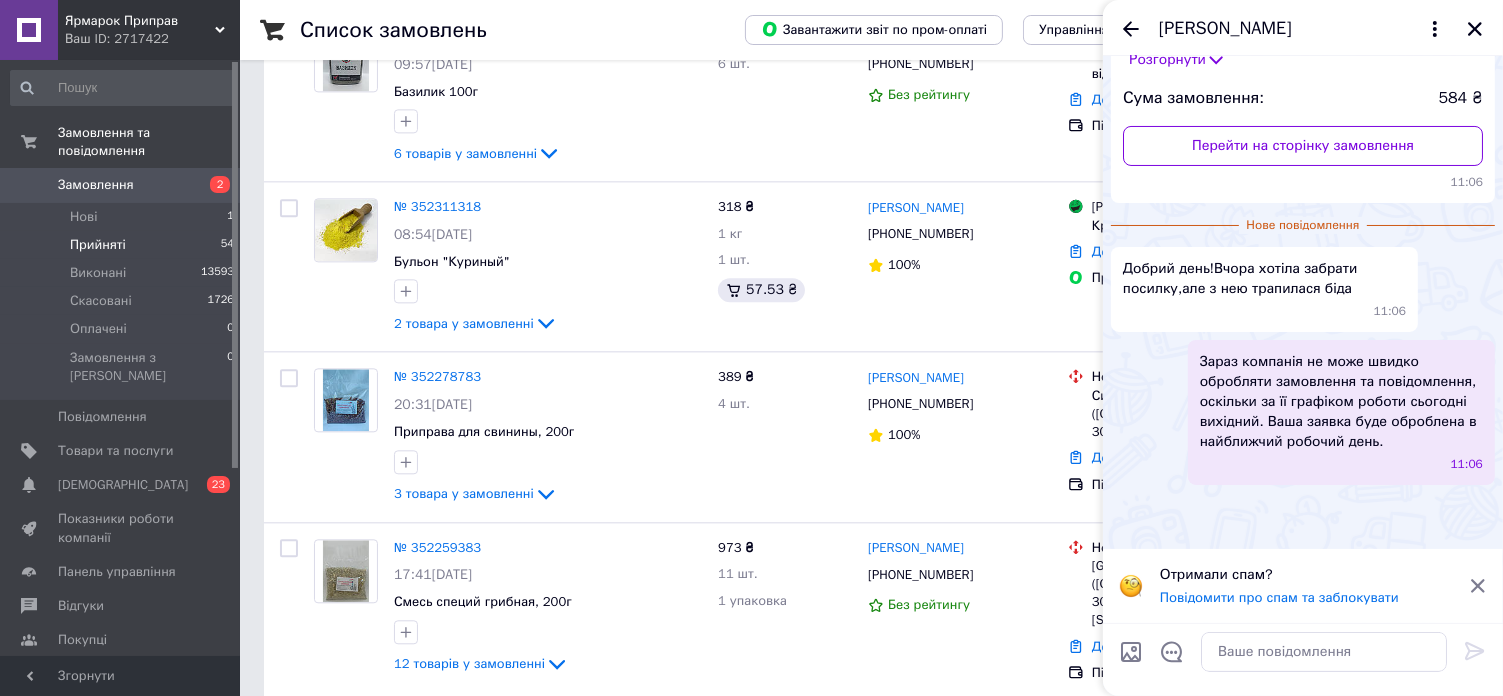 scroll, scrollTop: 497, scrollLeft: 0, axis: vertical 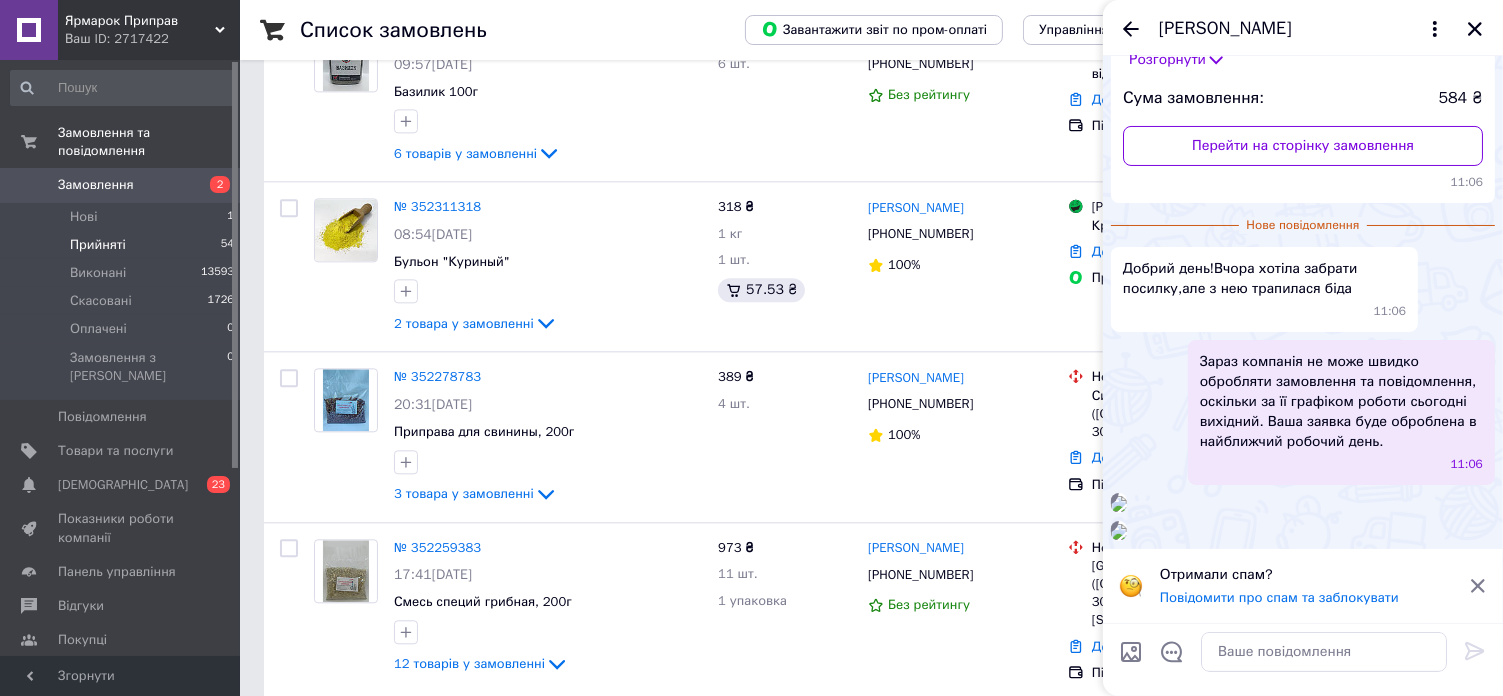 click at bounding box center (1119, 504) 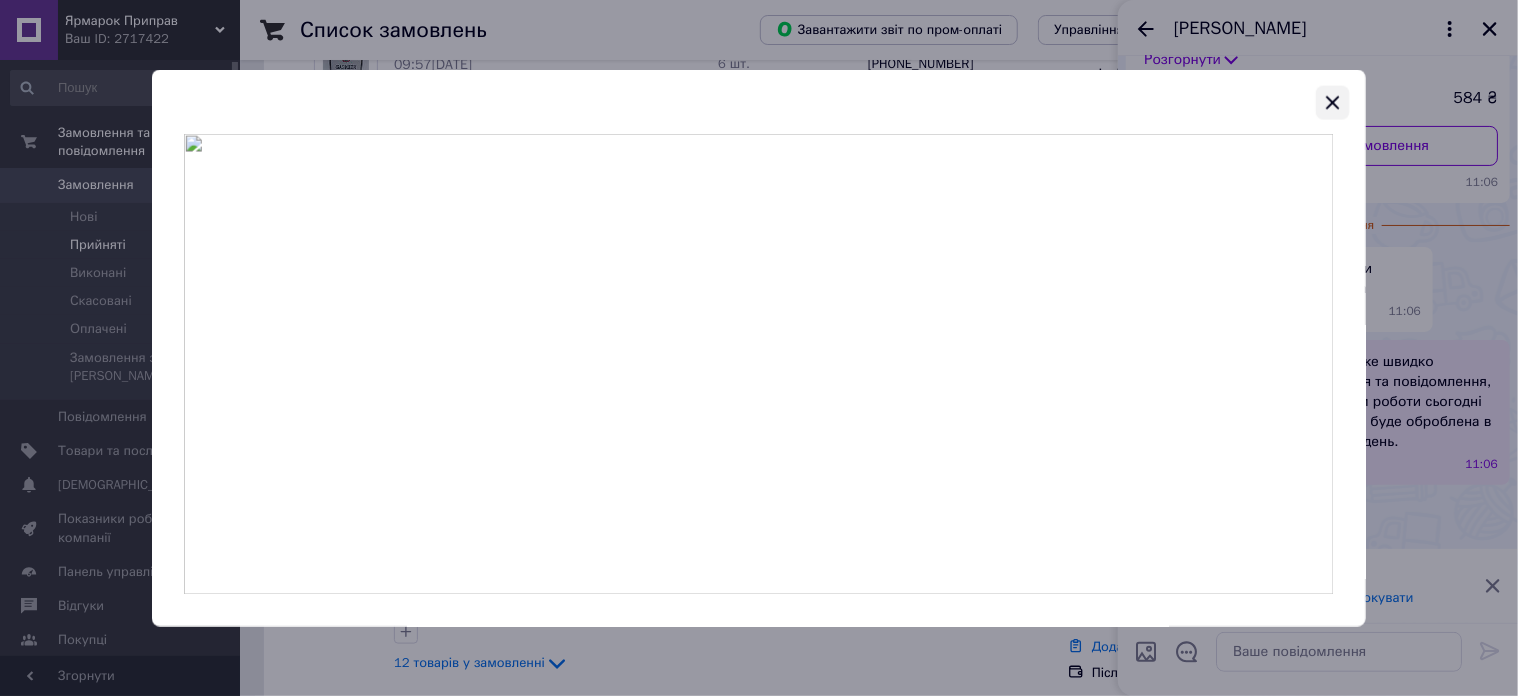 click 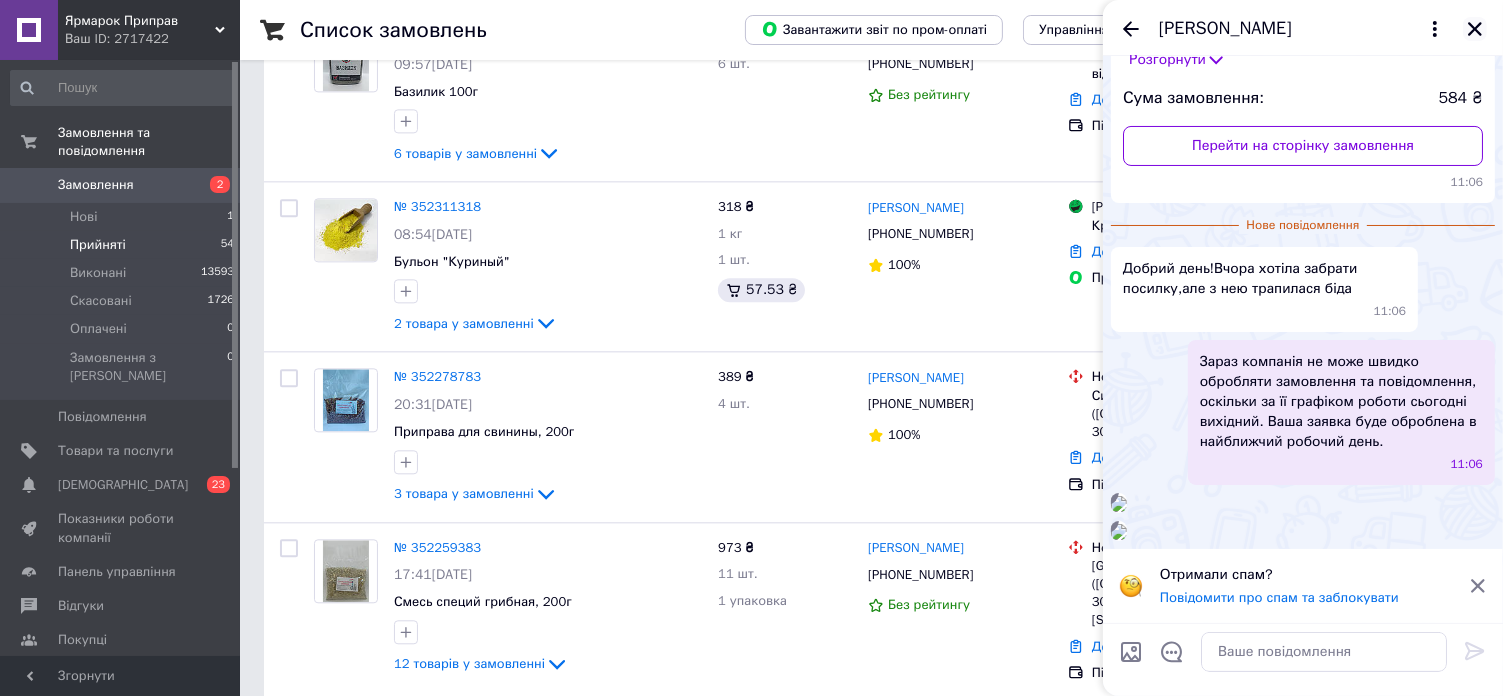 click 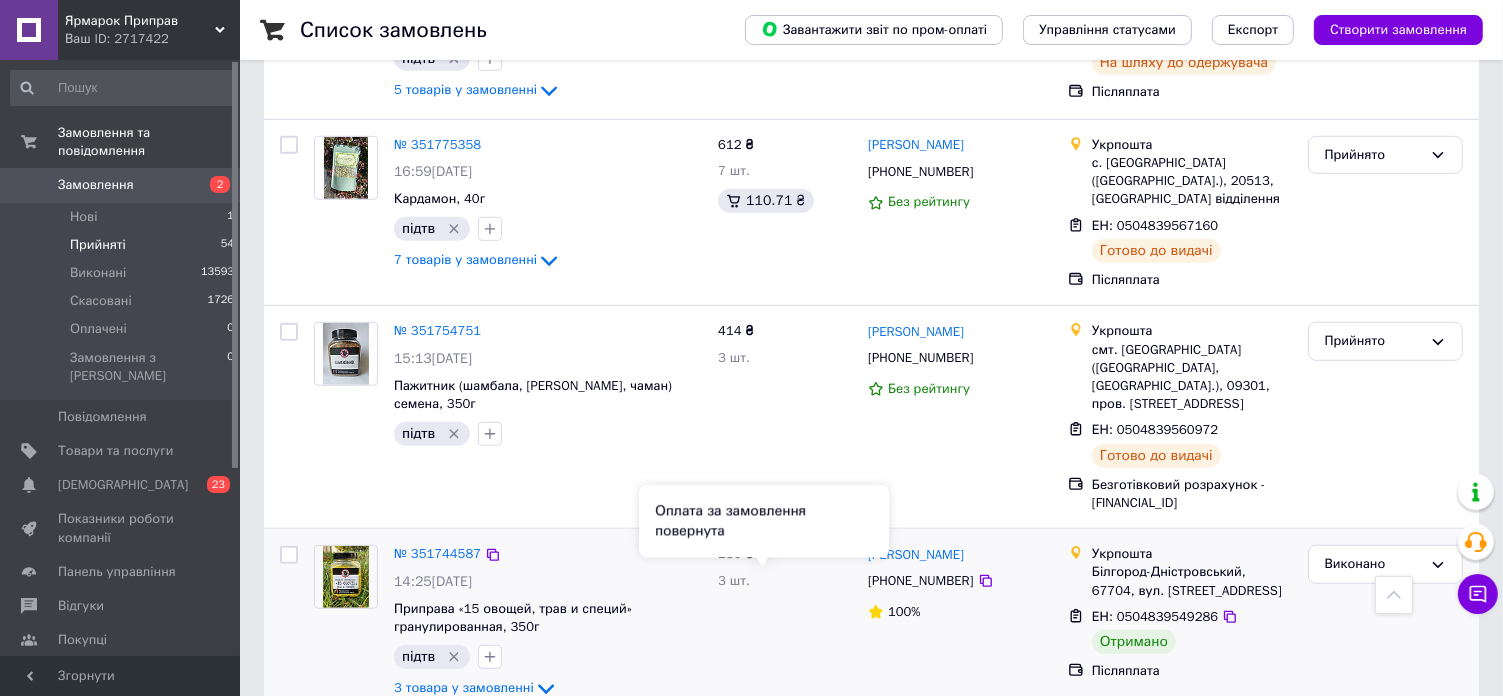 scroll, scrollTop: 8801, scrollLeft: 0, axis: vertical 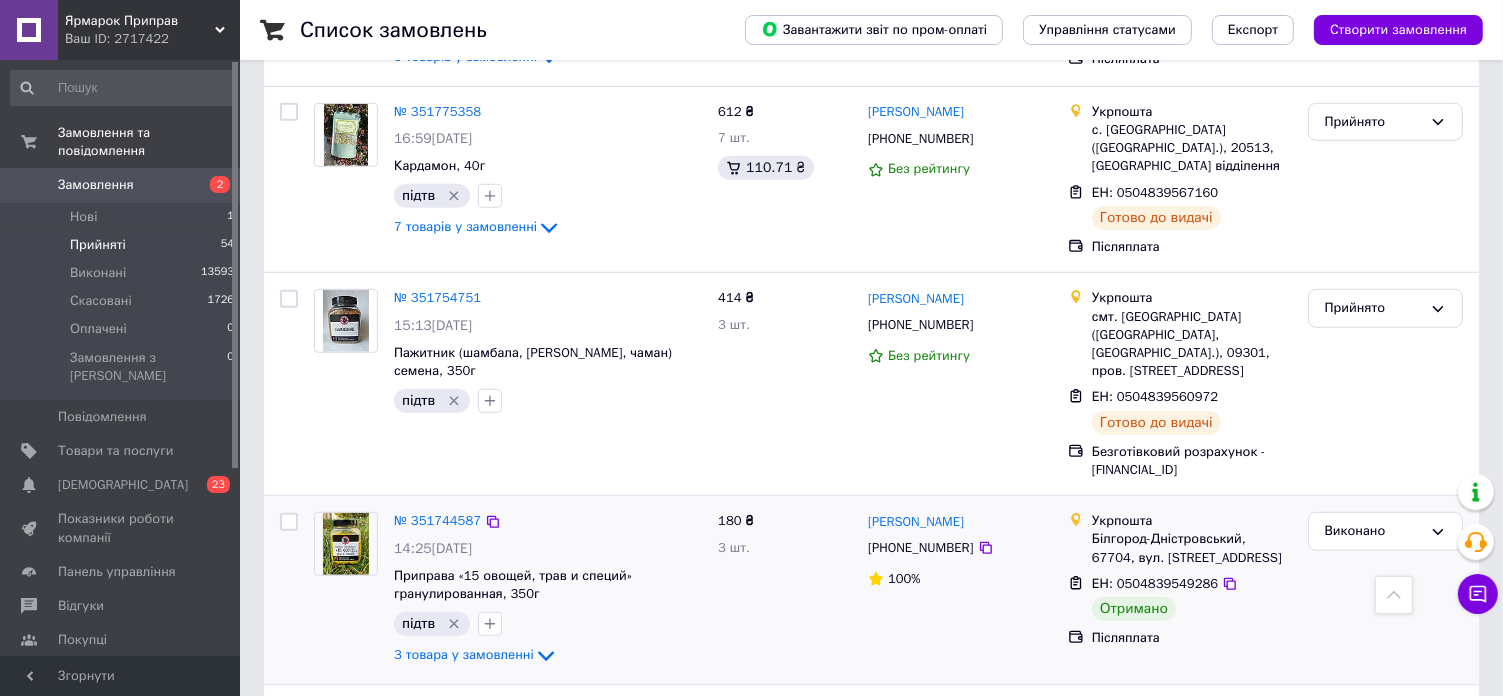 click on "Наступна" at bounding box center [405, 1084] 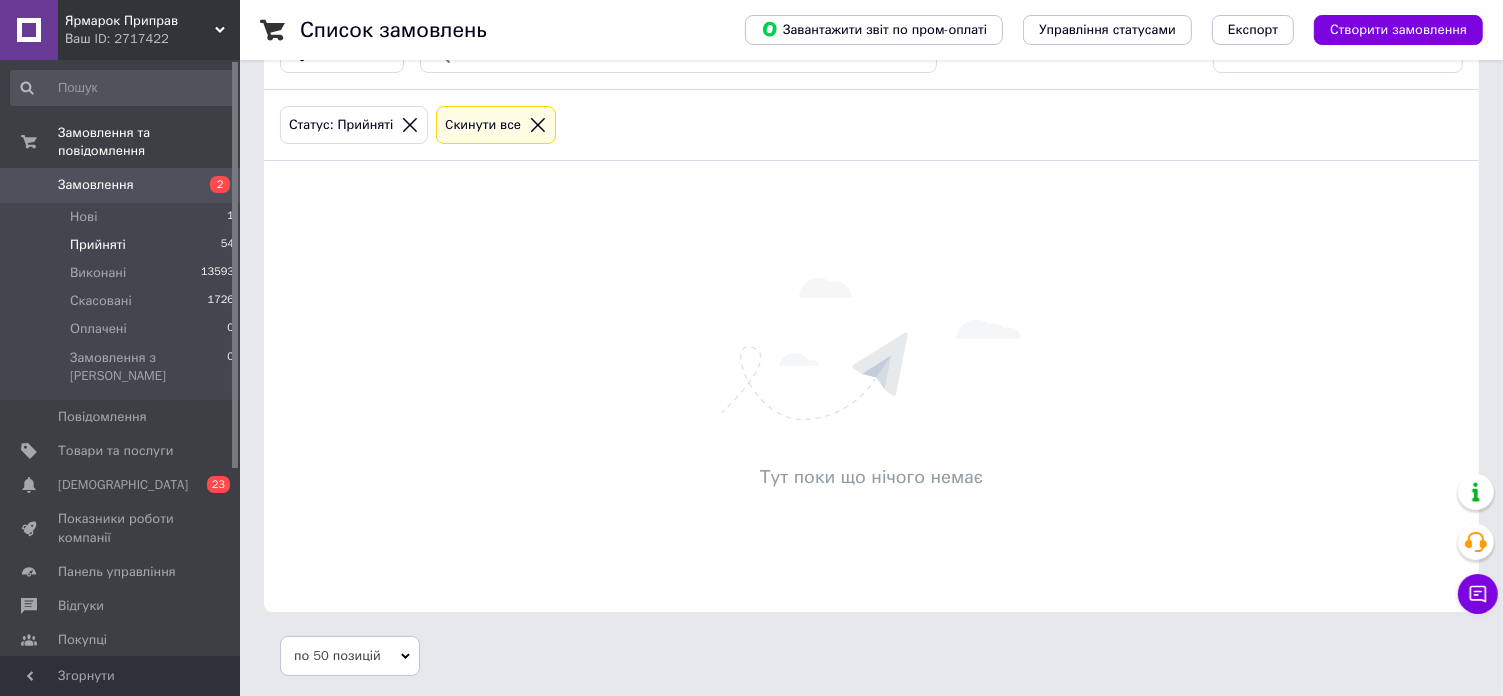 scroll, scrollTop: 0, scrollLeft: 0, axis: both 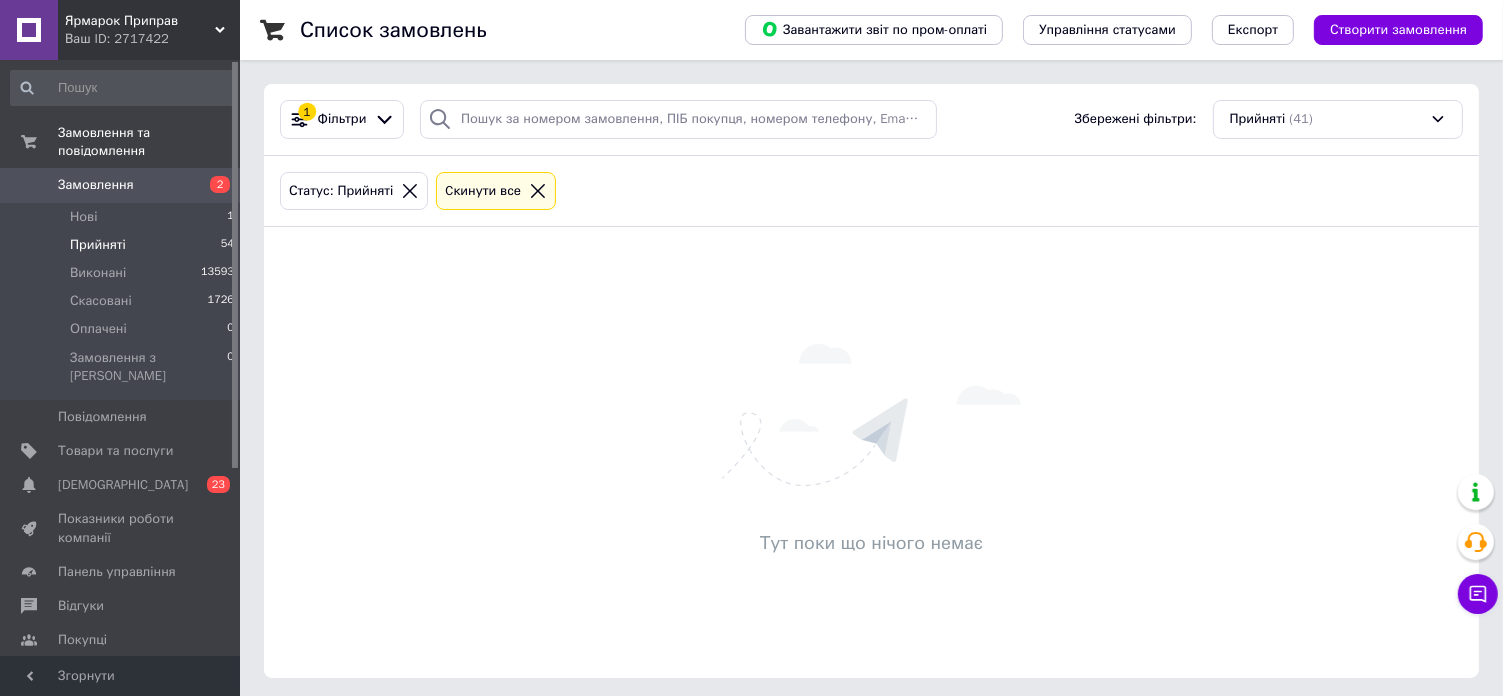 click on "Замовлення" at bounding box center (121, 185) 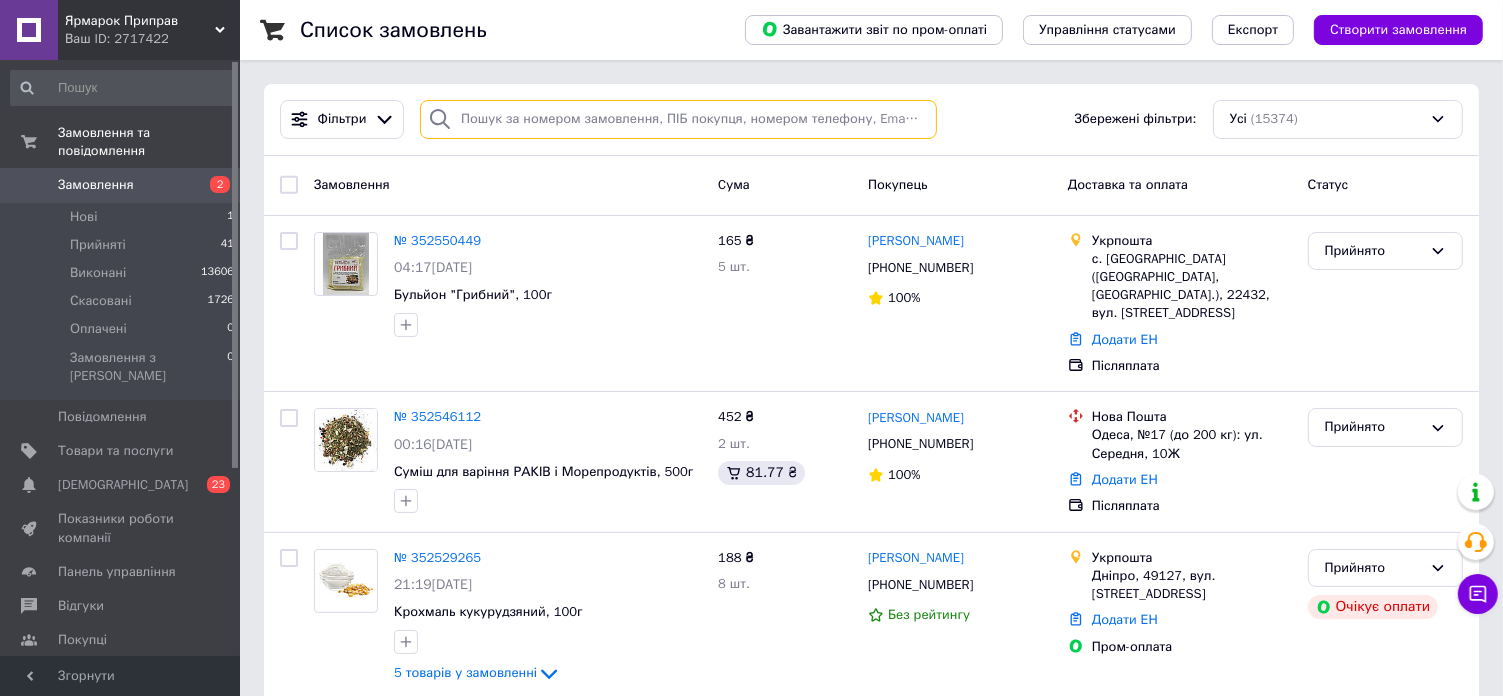 click at bounding box center [678, 119] 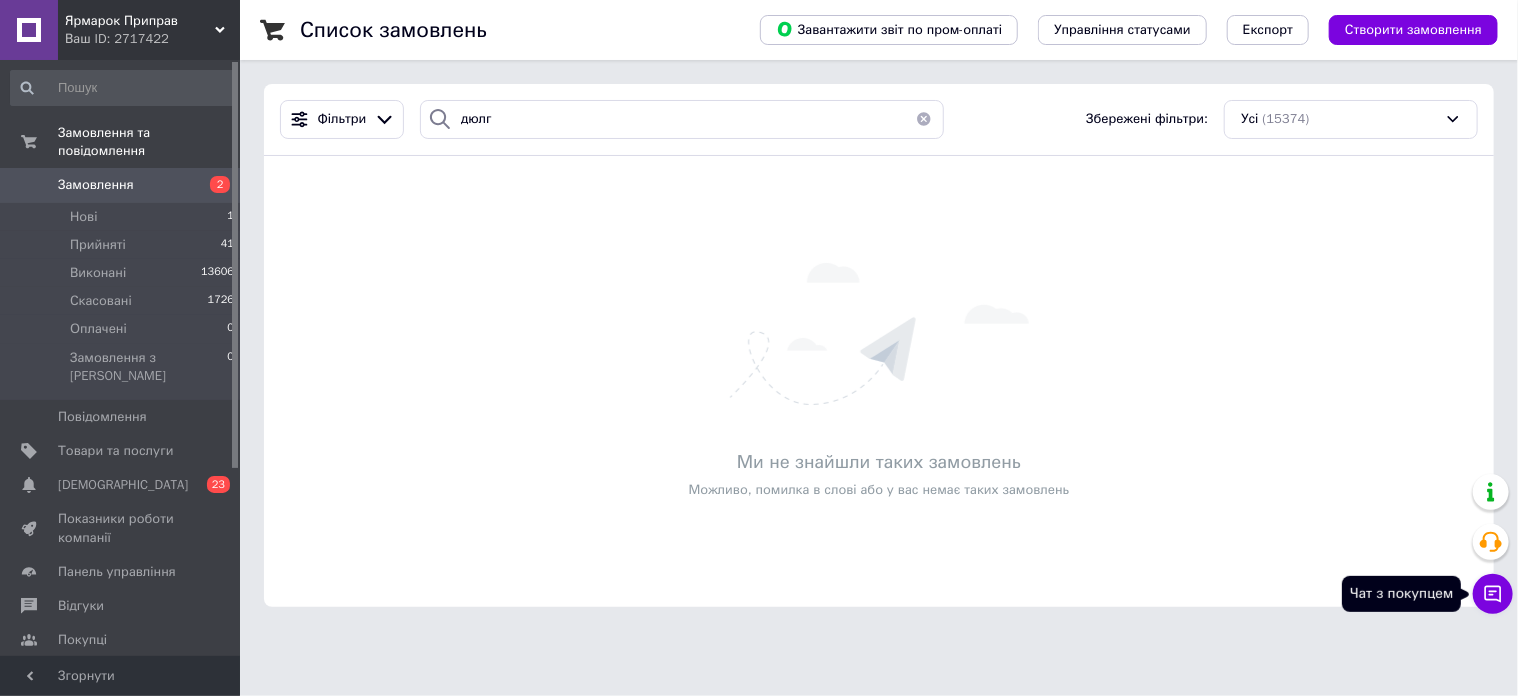 click on "Чат з покупцем" at bounding box center (1493, 594) 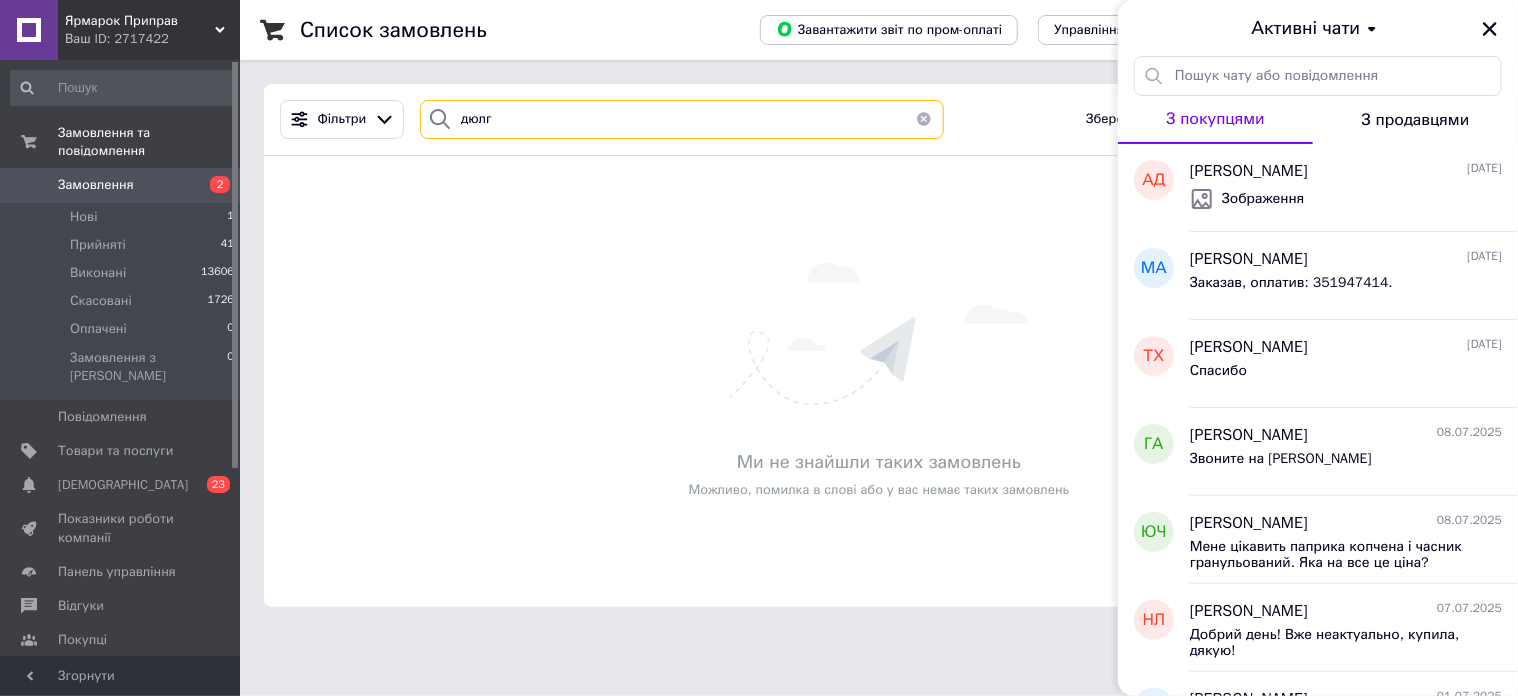 click on "дюлг" at bounding box center [682, 119] 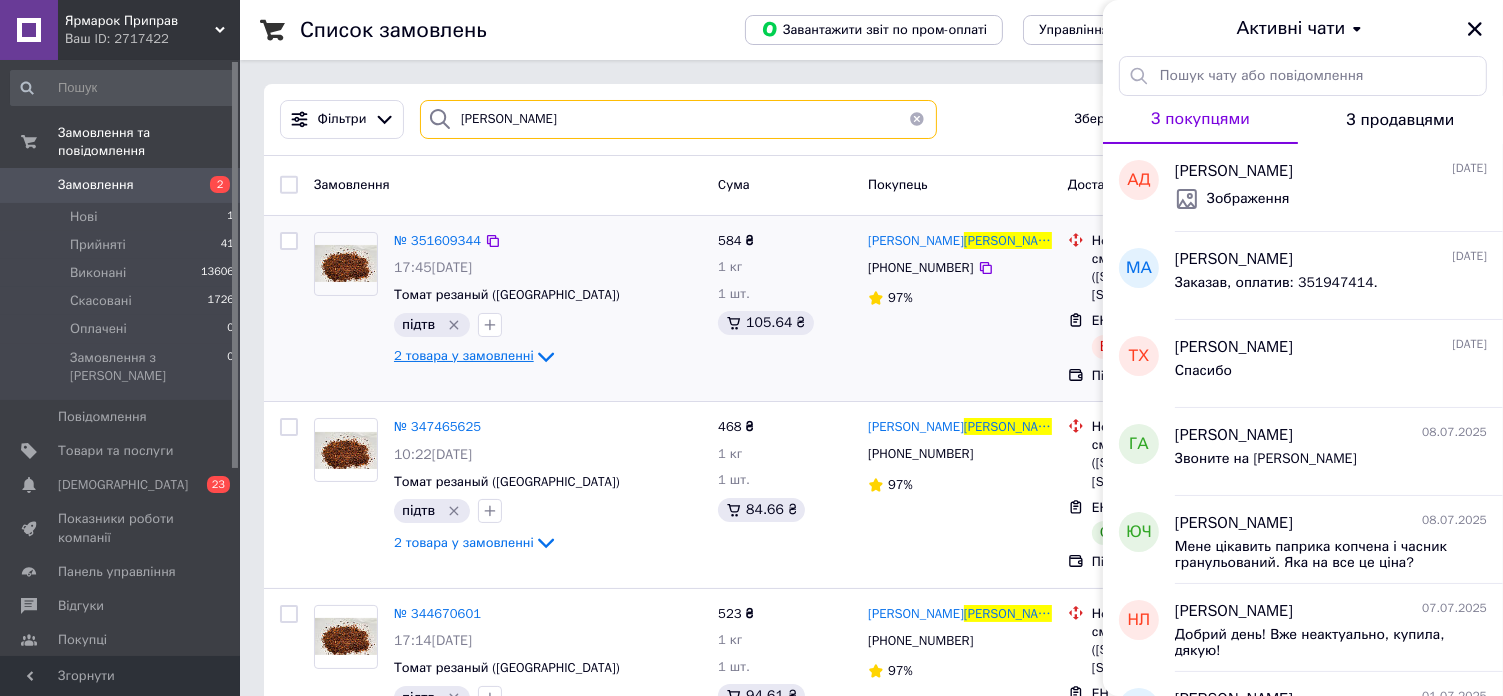 type on "[PERSON_NAME]" 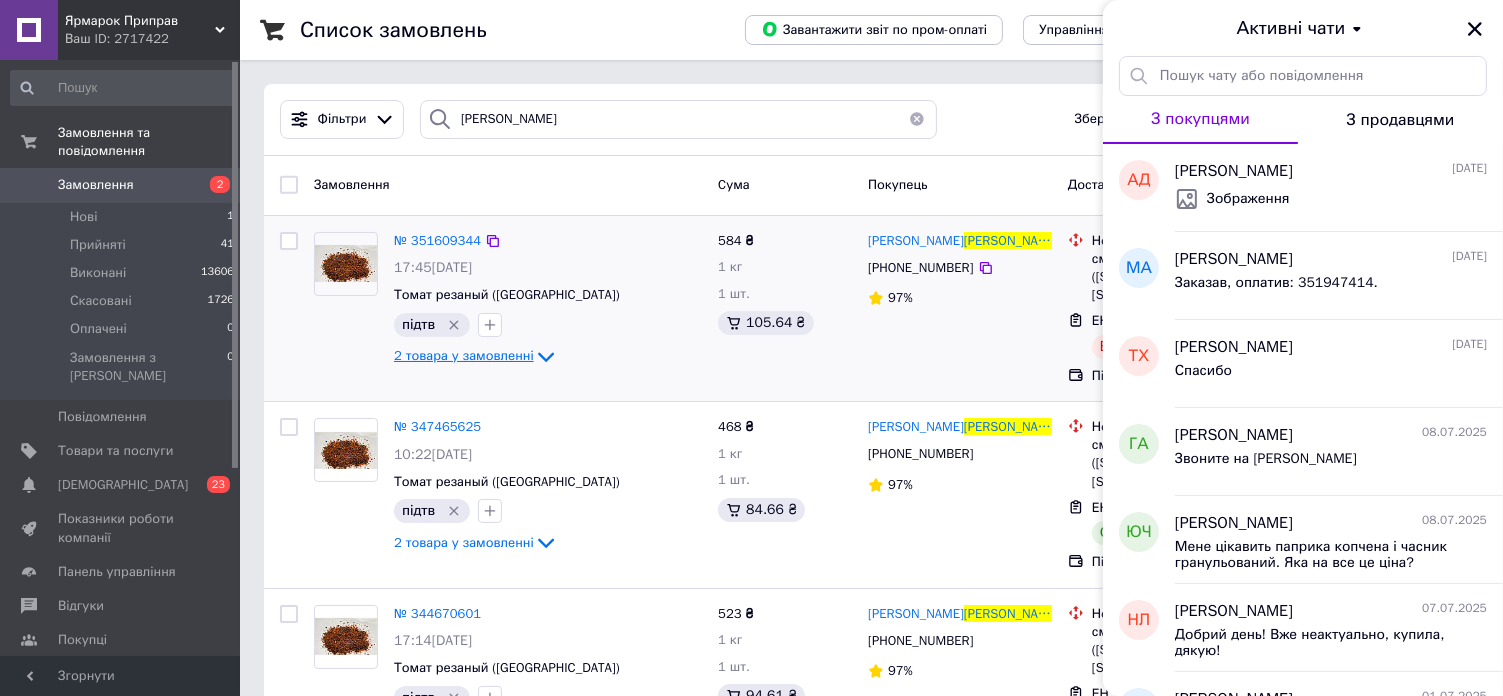 click 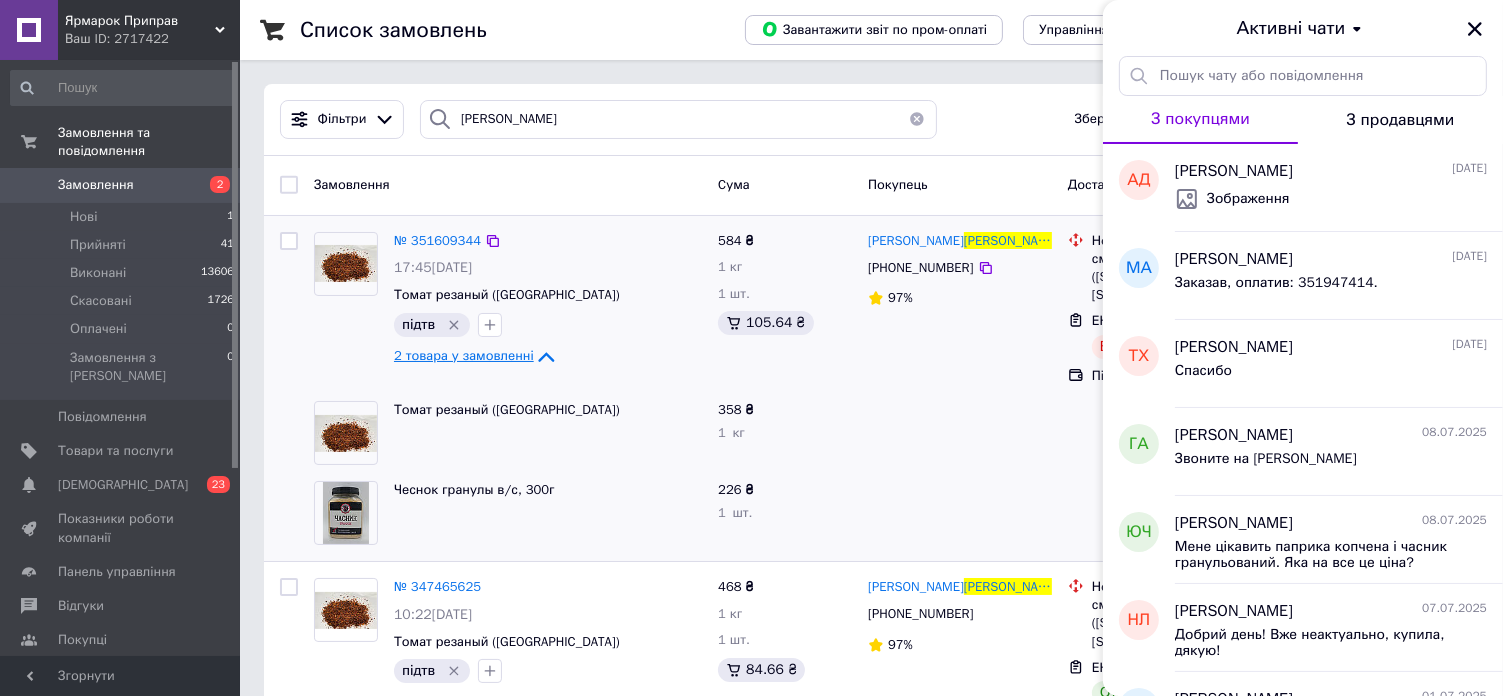 click 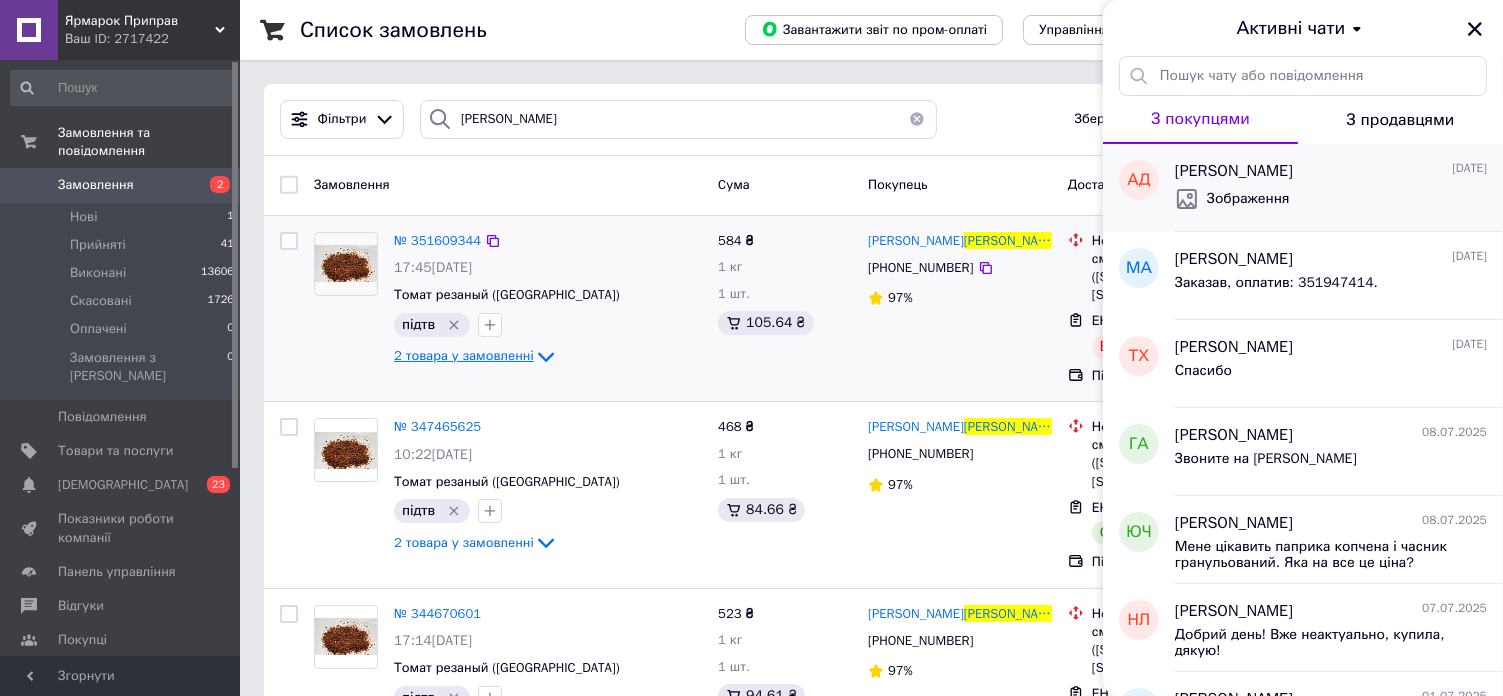 click on "Зображення" at bounding box center [1331, 199] 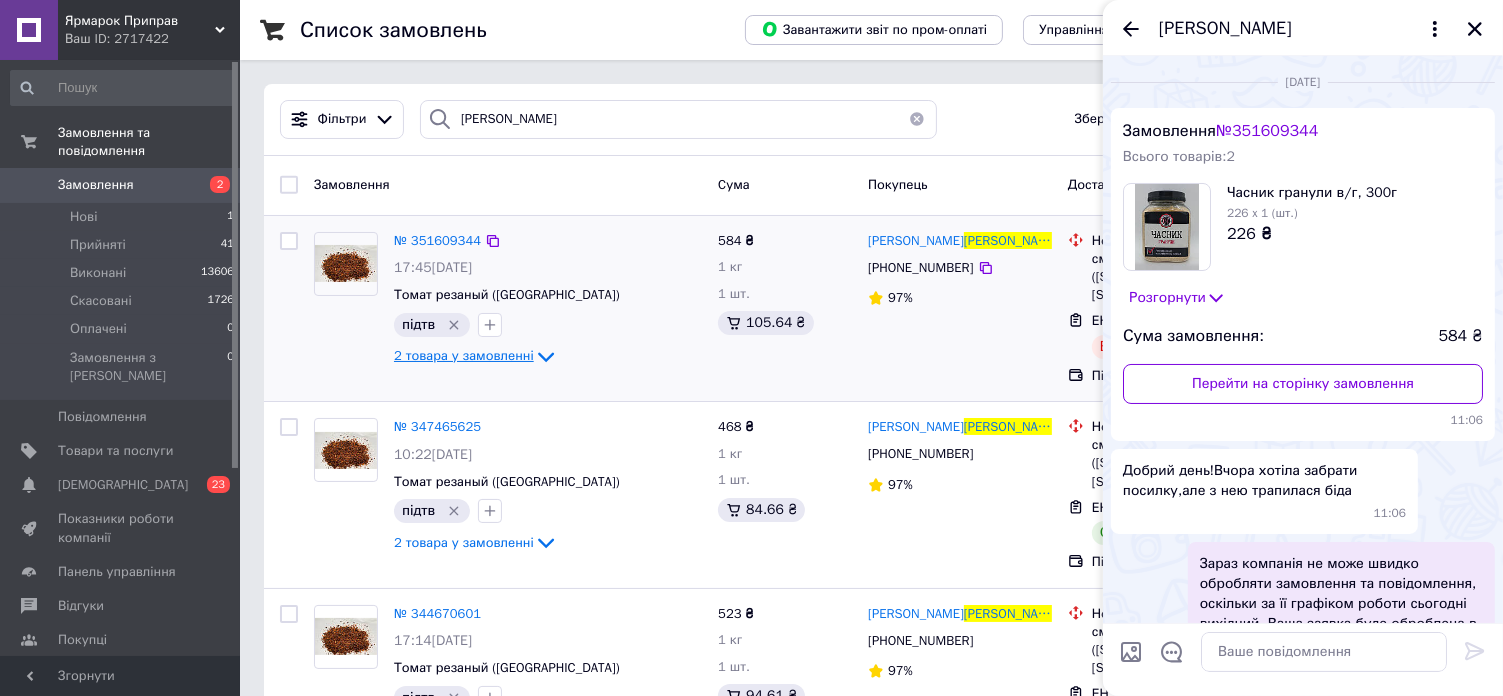 scroll, scrollTop: 513, scrollLeft: 0, axis: vertical 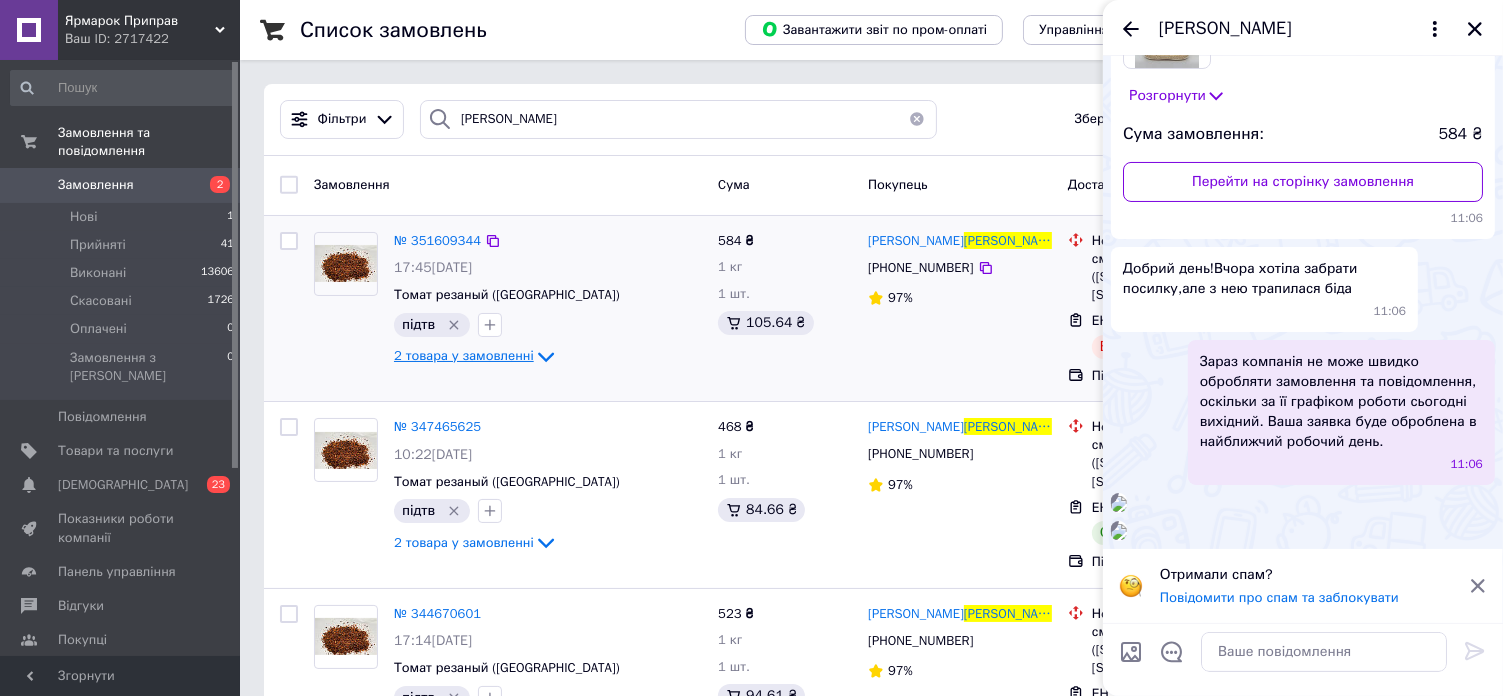 click at bounding box center (1119, 504) 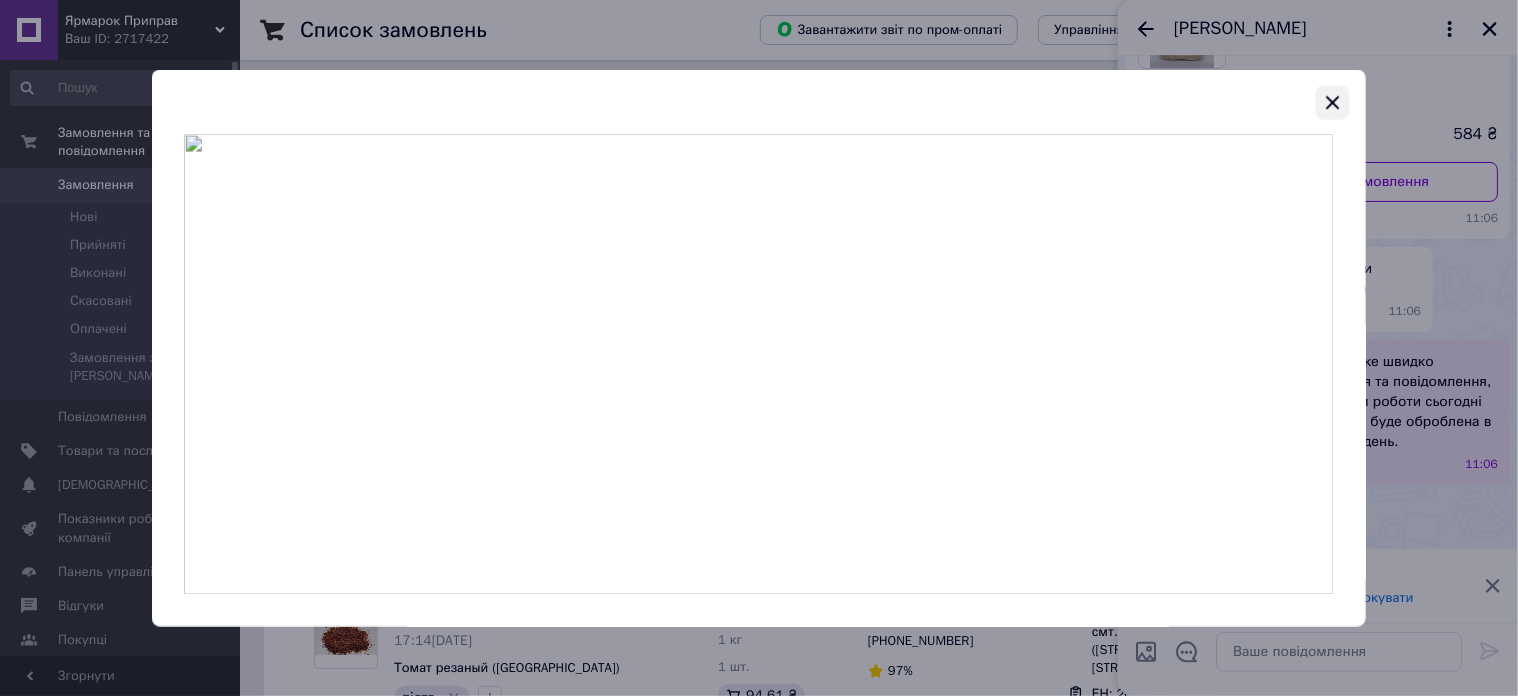click 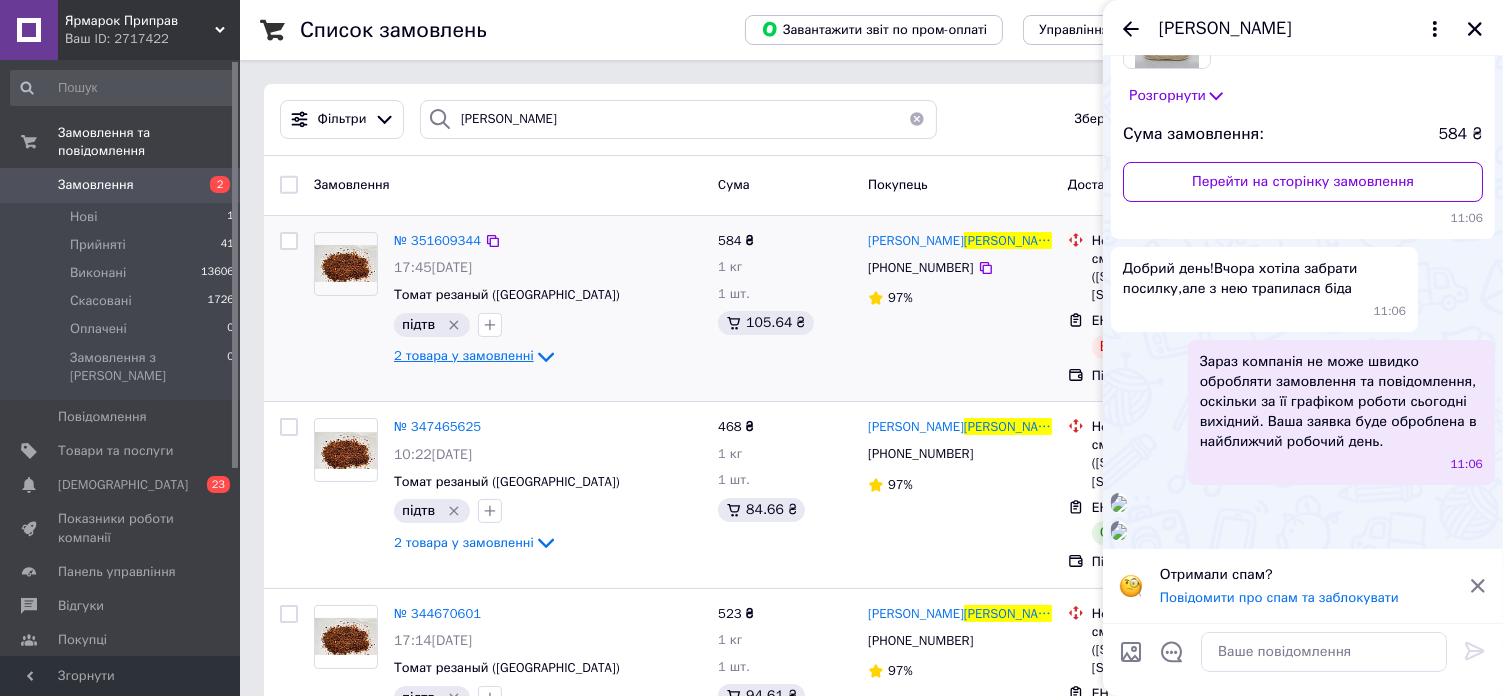 click at bounding box center [1119, 532] 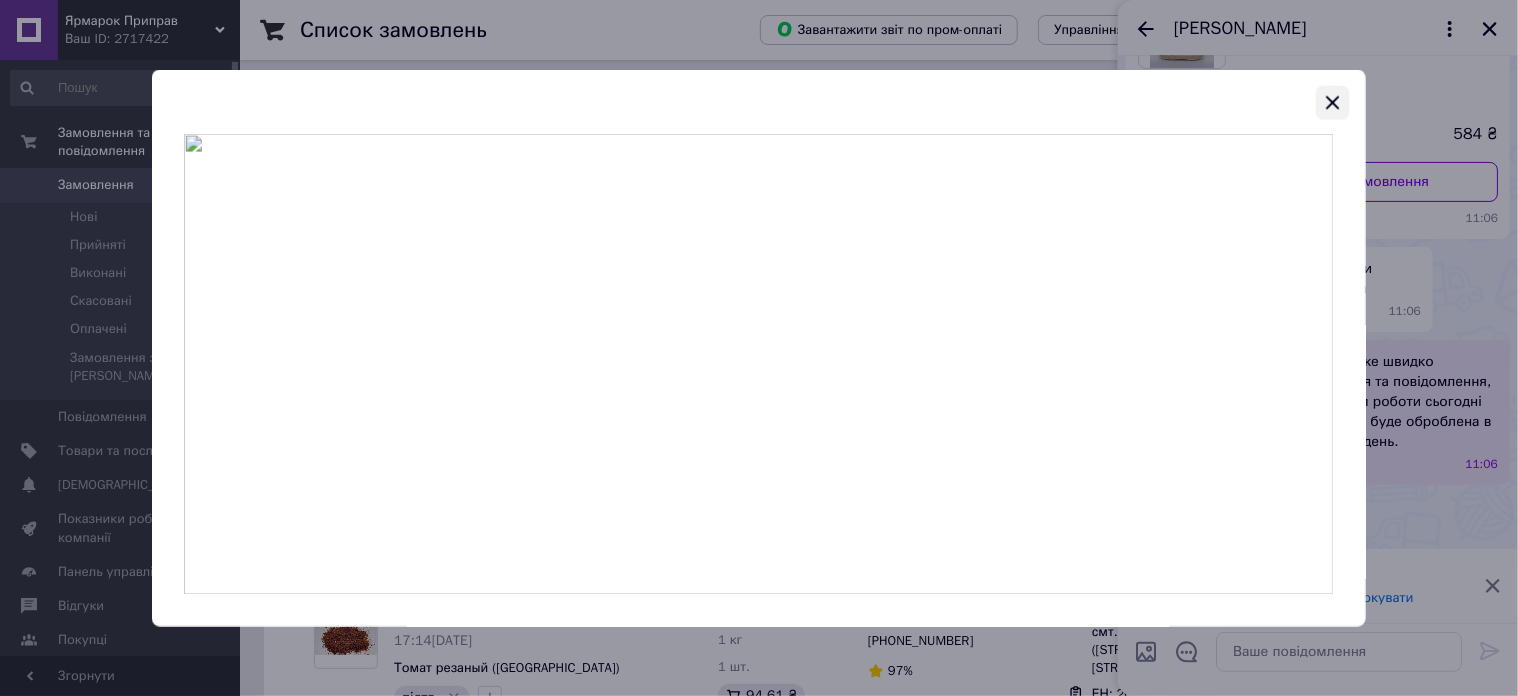 click 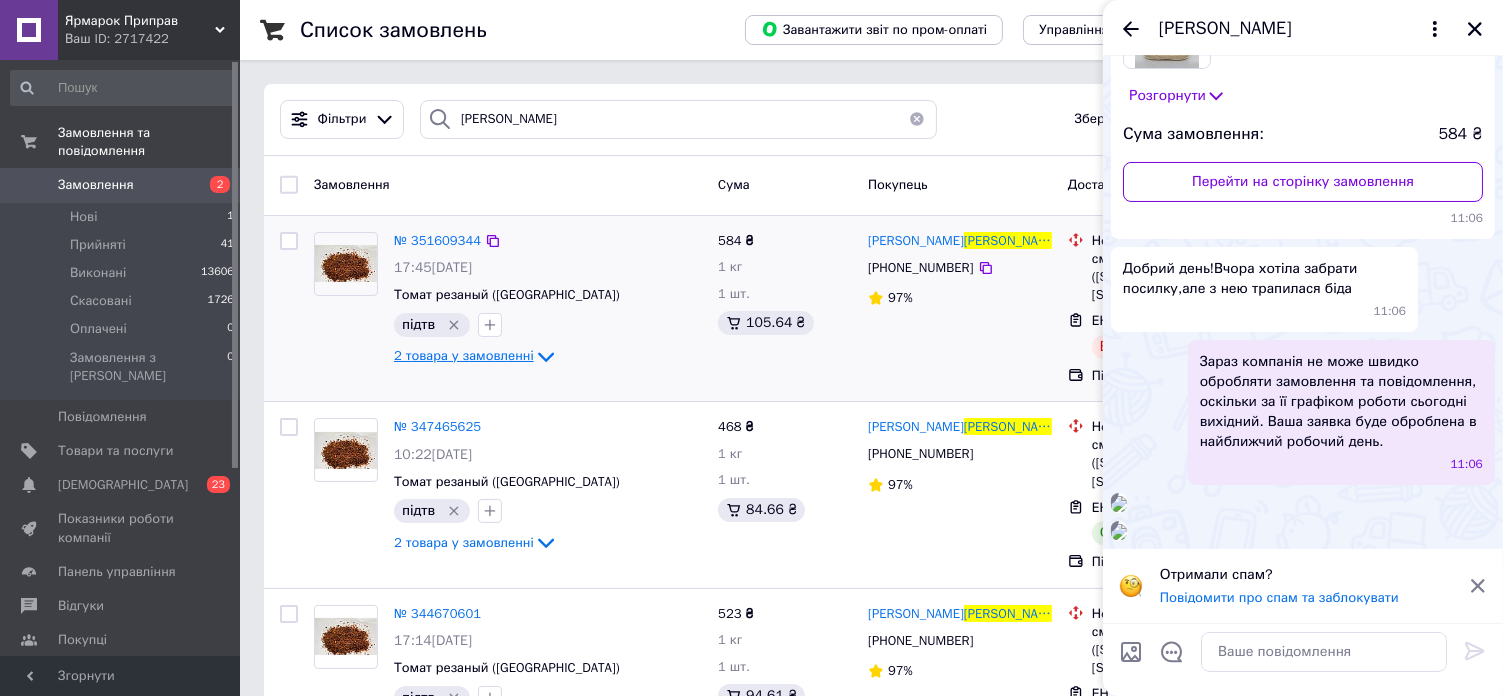 click at bounding box center (1119, 504) 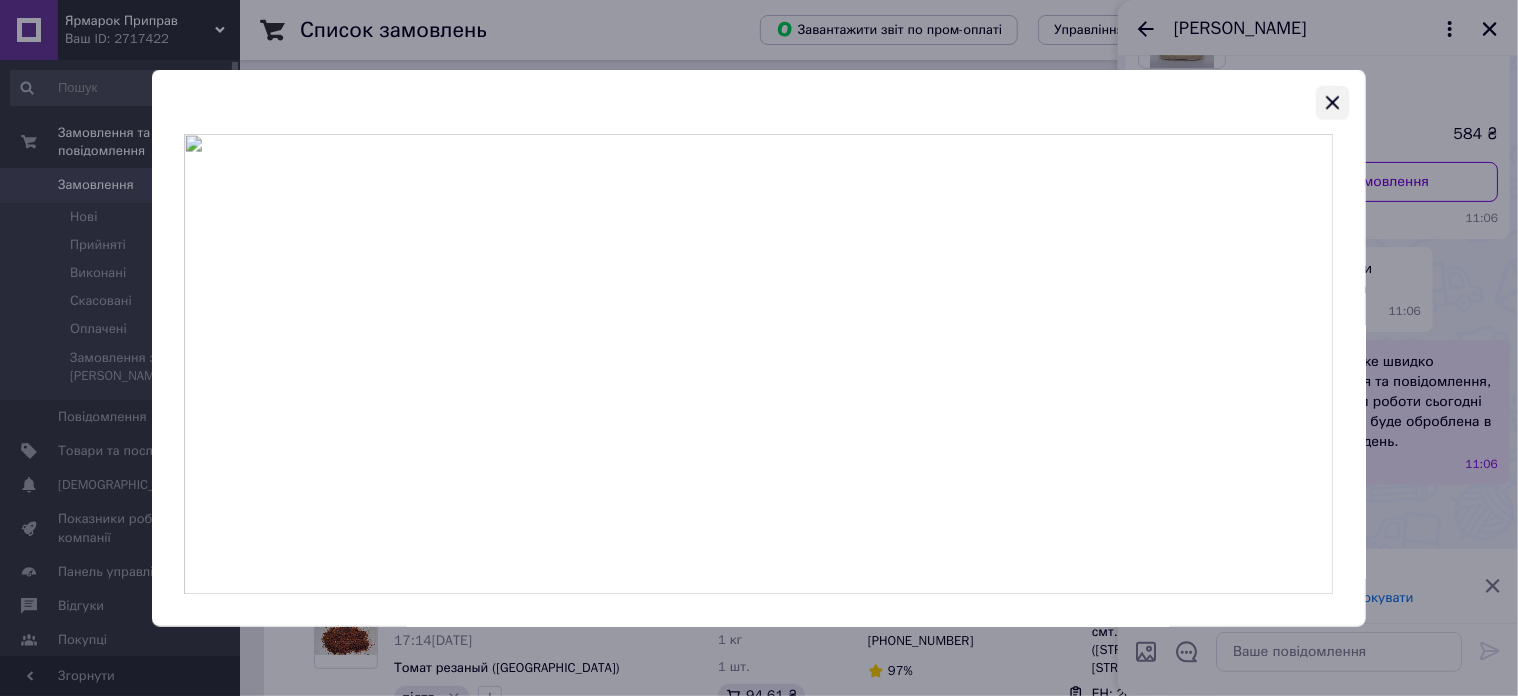 click 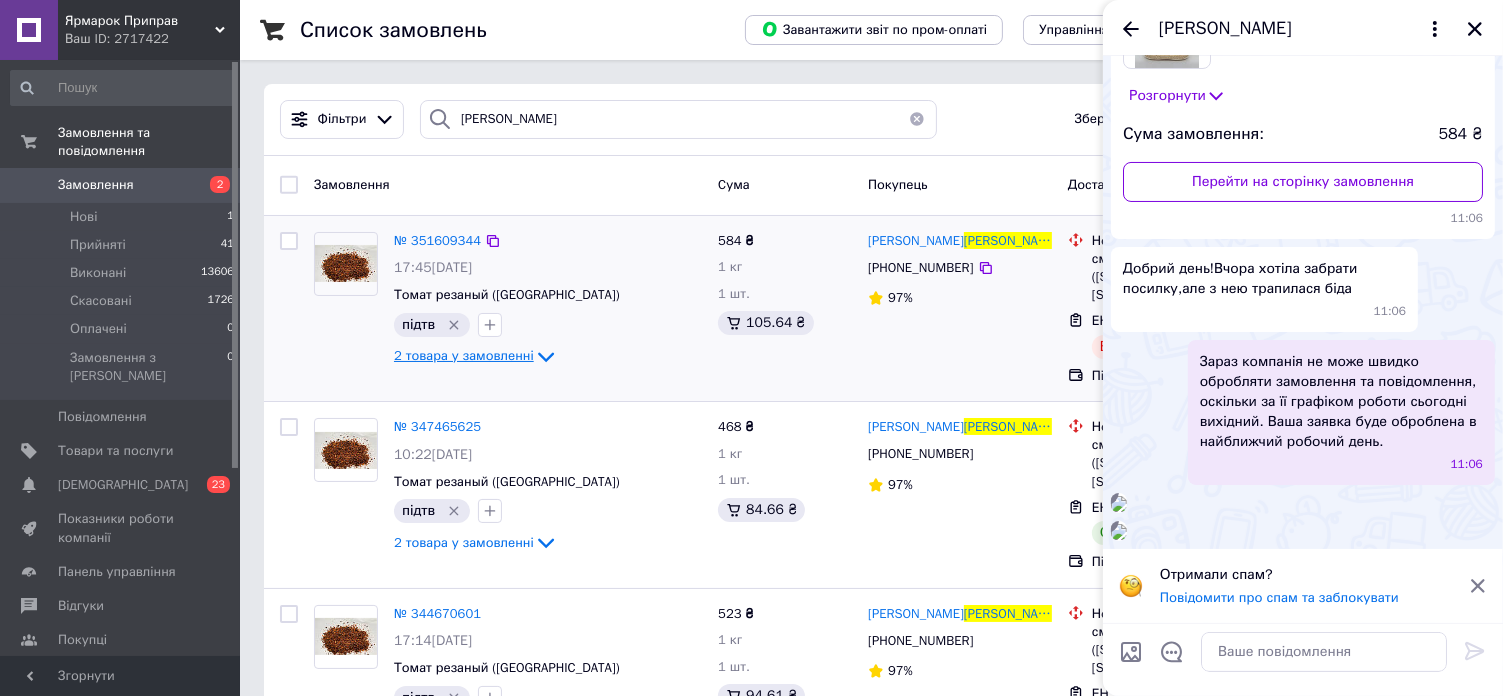 scroll, scrollTop: 761, scrollLeft: 0, axis: vertical 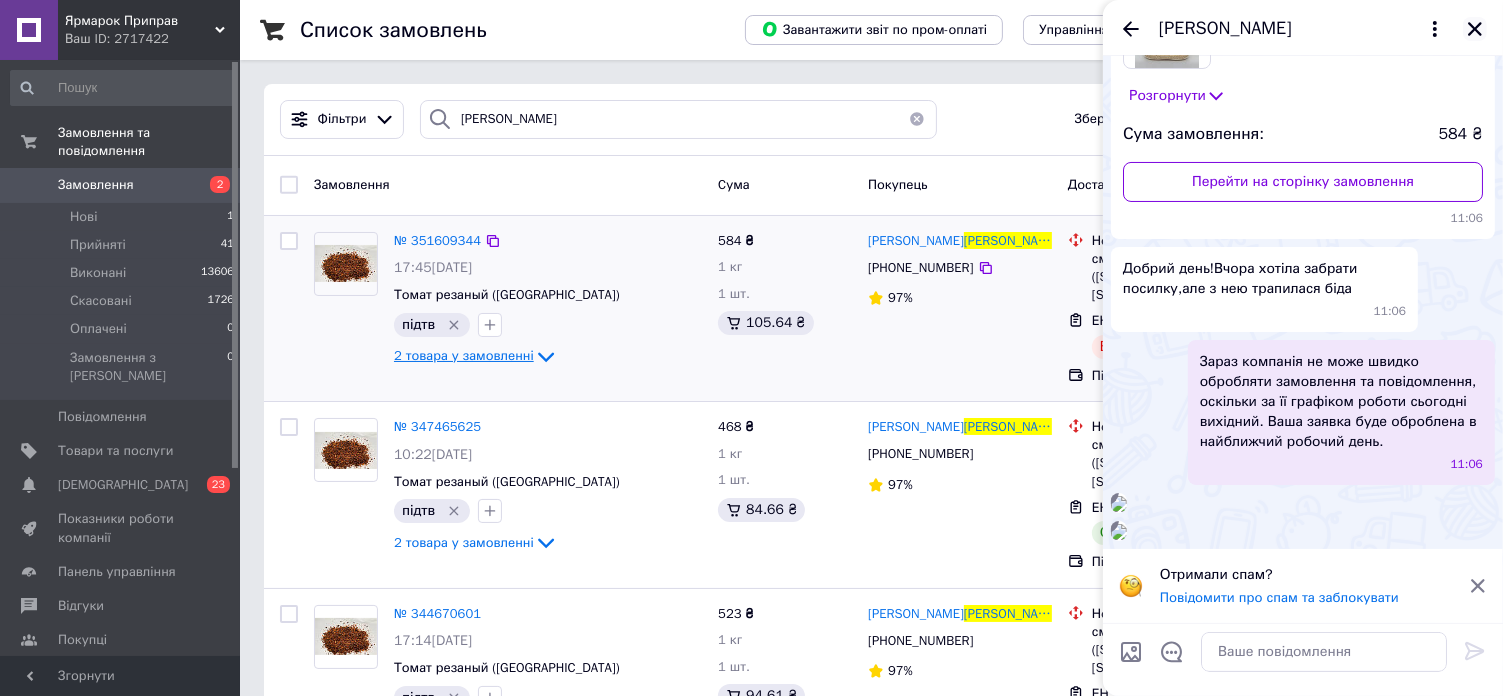 click 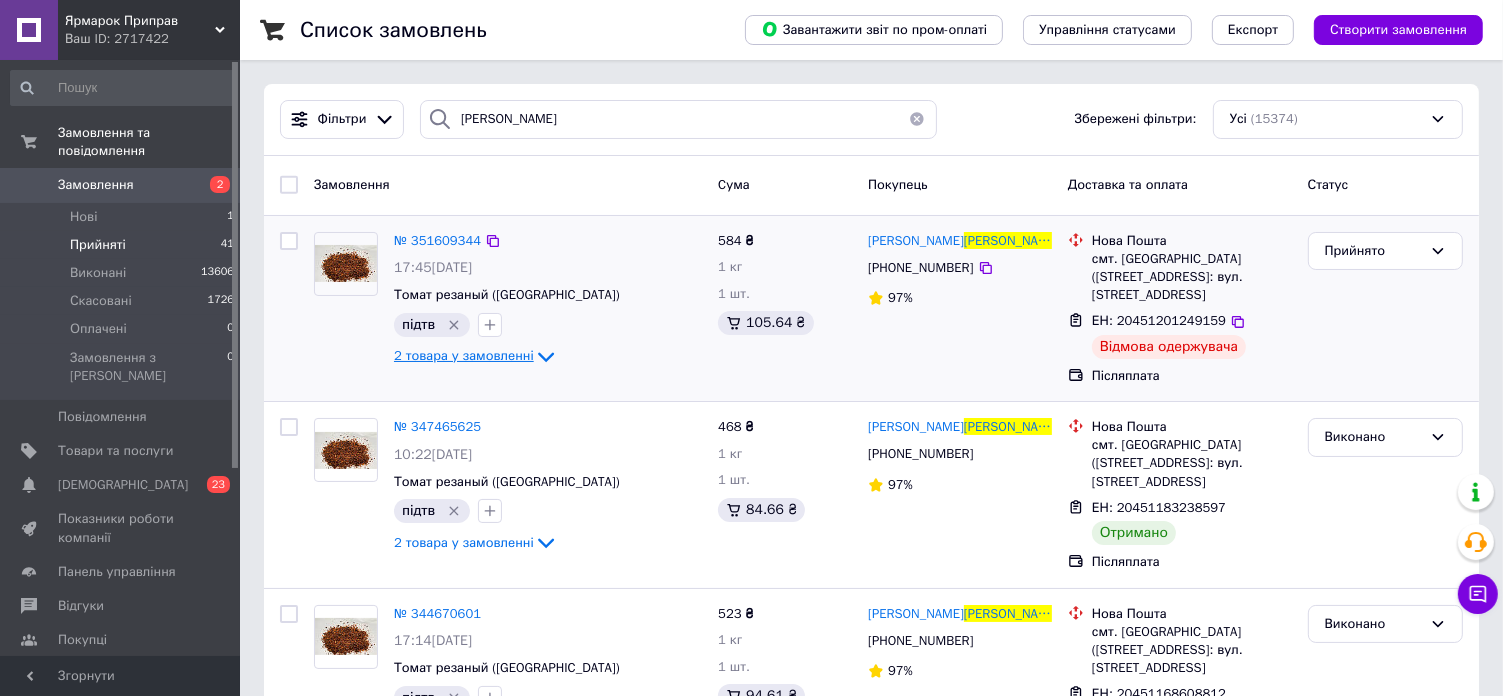 click on "Прийняті" at bounding box center (98, 245) 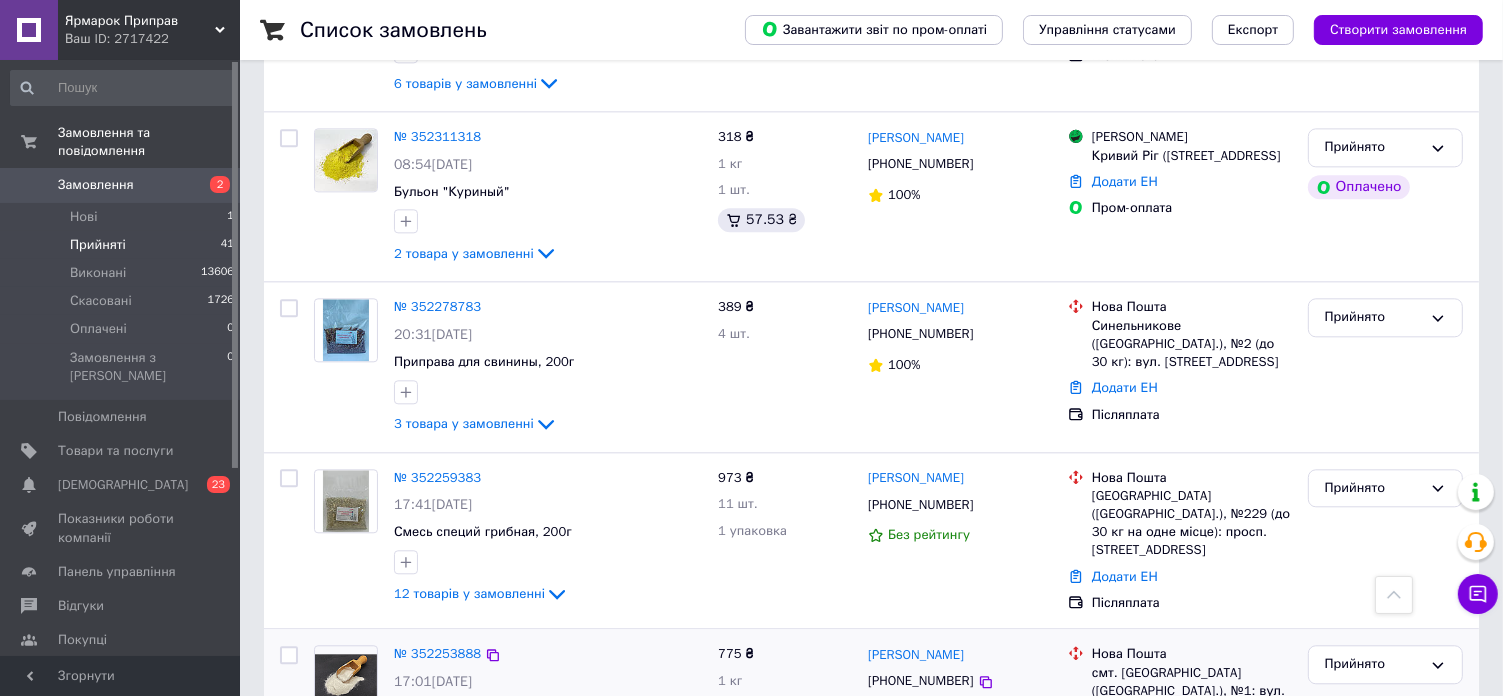 scroll, scrollTop: 4688, scrollLeft: 0, axis: vertical 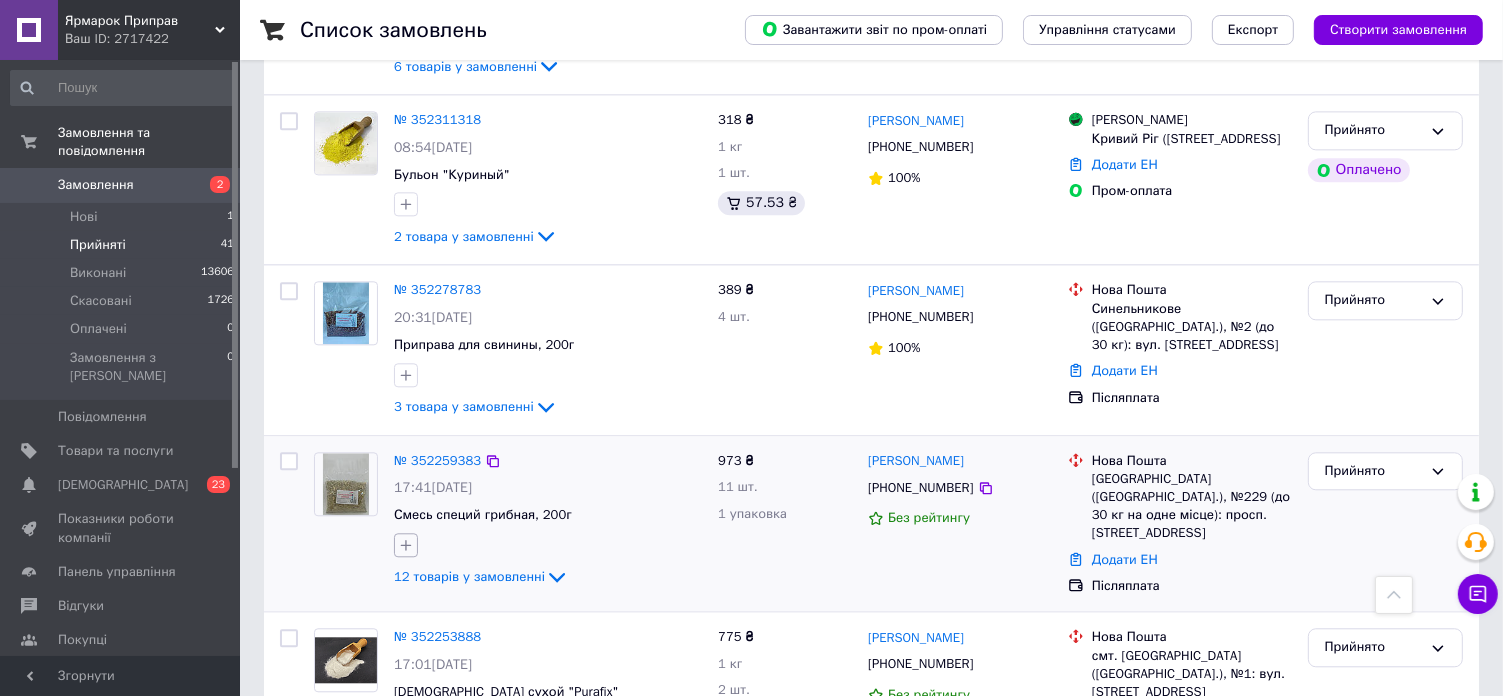 click 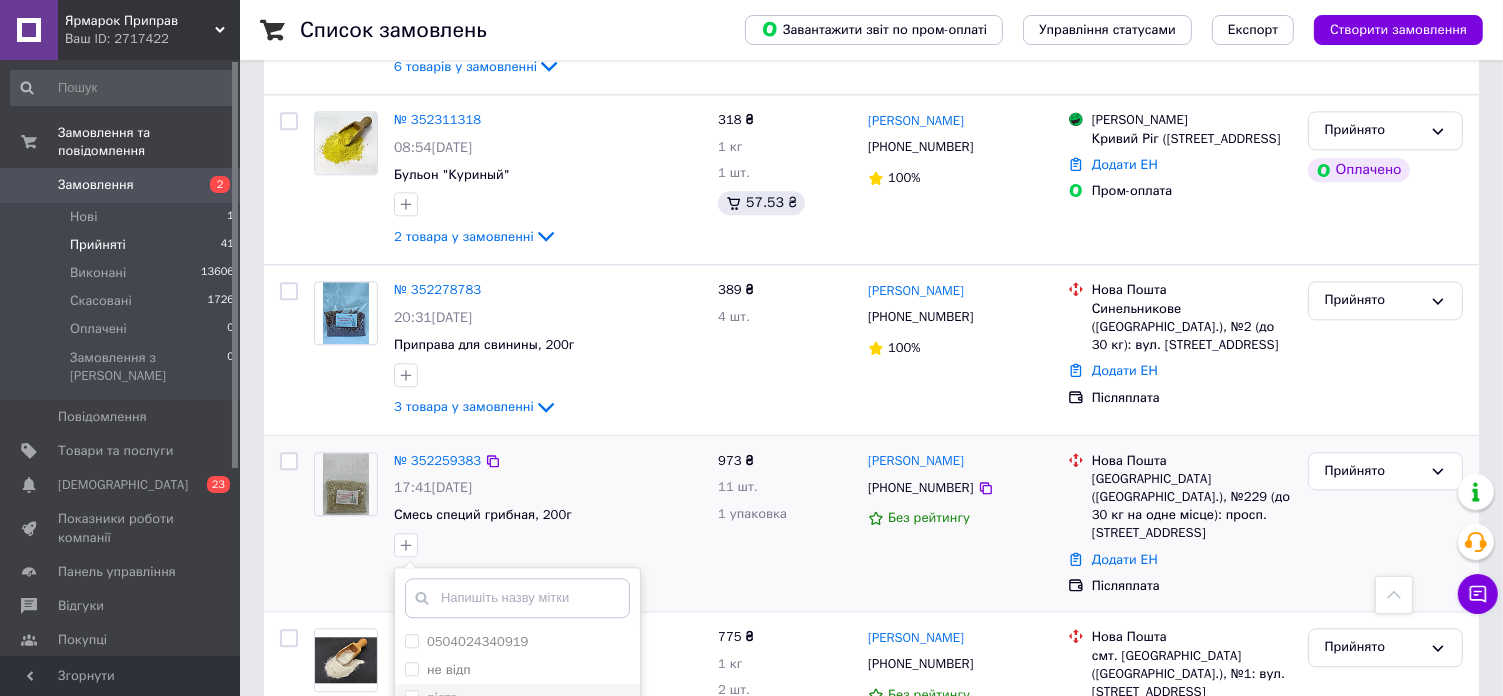 click on "підтв" at bounding box center [517, 698] 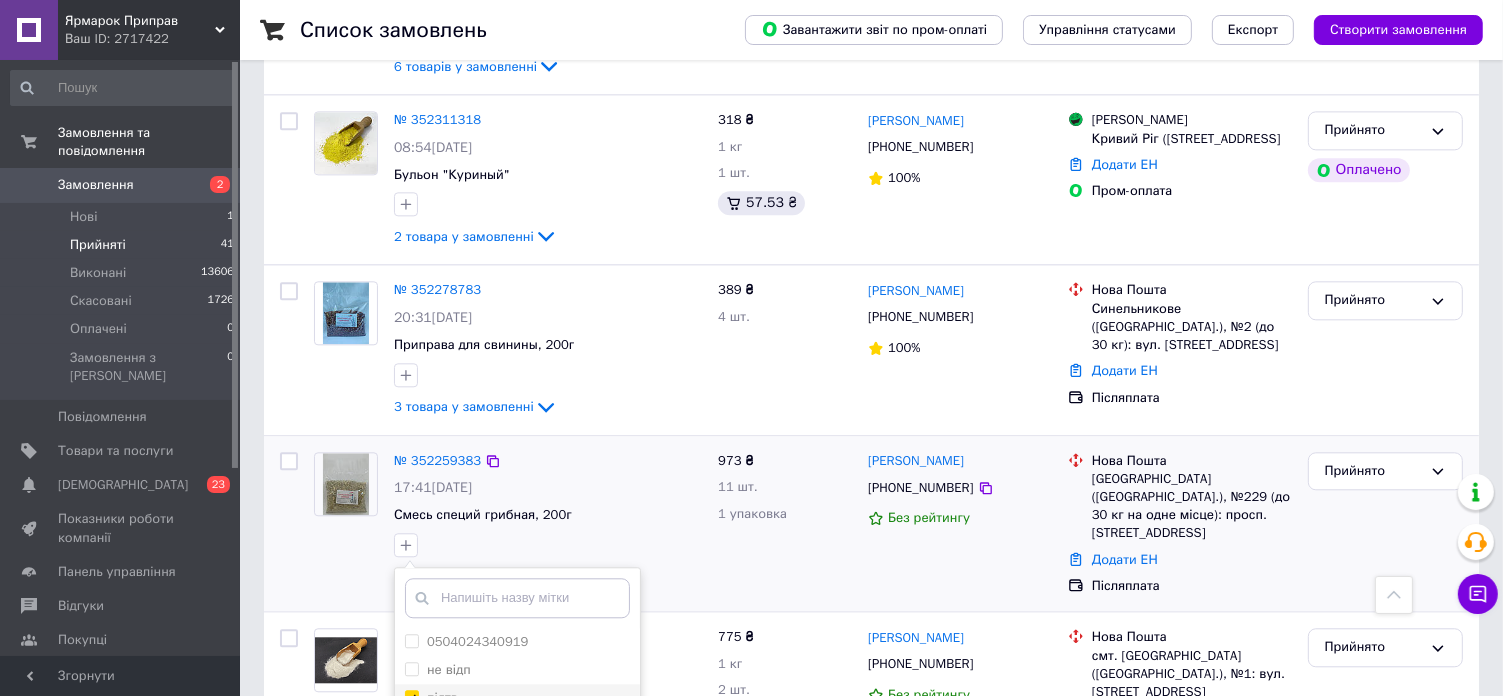 checkbox on "true" 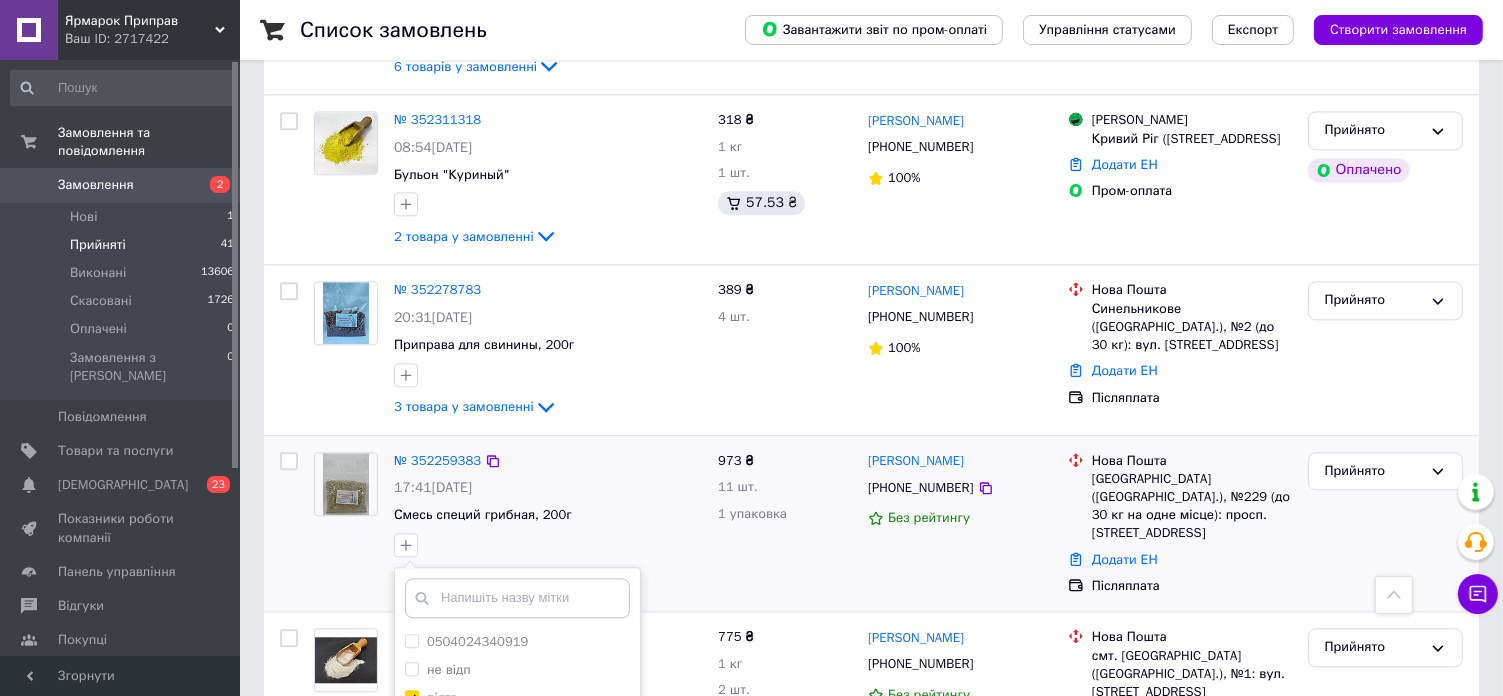click on "Додати мітку" at bounding box center (517, 864) 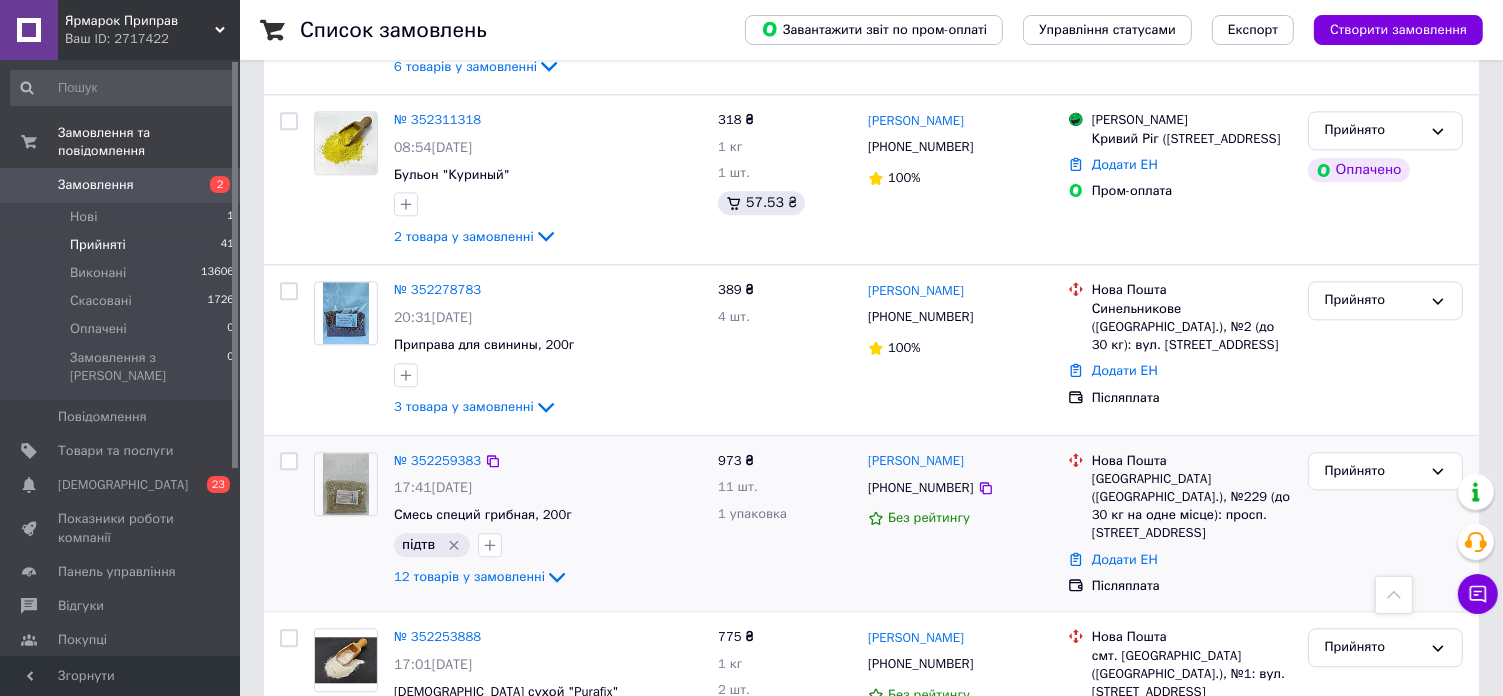 drag, startPoint x: 1027, startPoint y: 276, endPoint x: 867, endPoint y: 267, distance: 160.25293 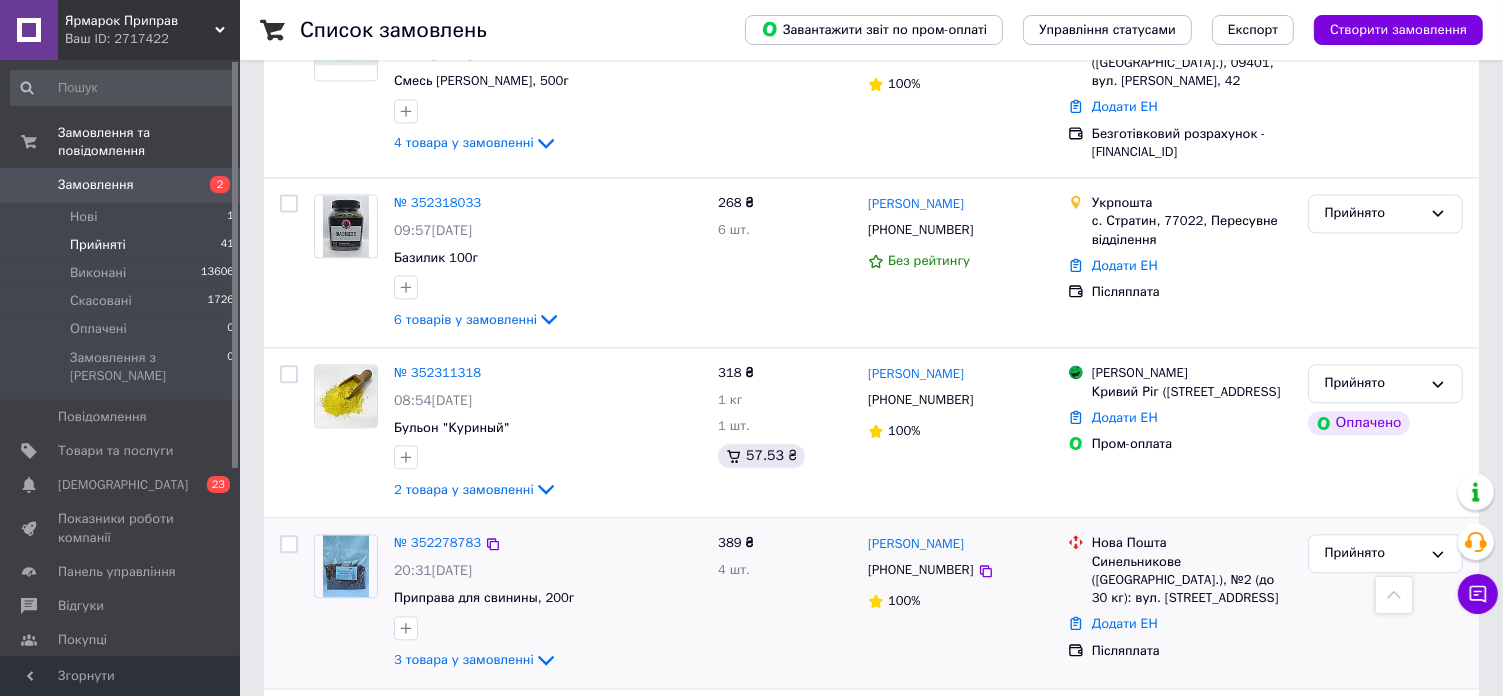 scroll, scrollTop: 4468, scrollLeft: 0, axis: vertical 